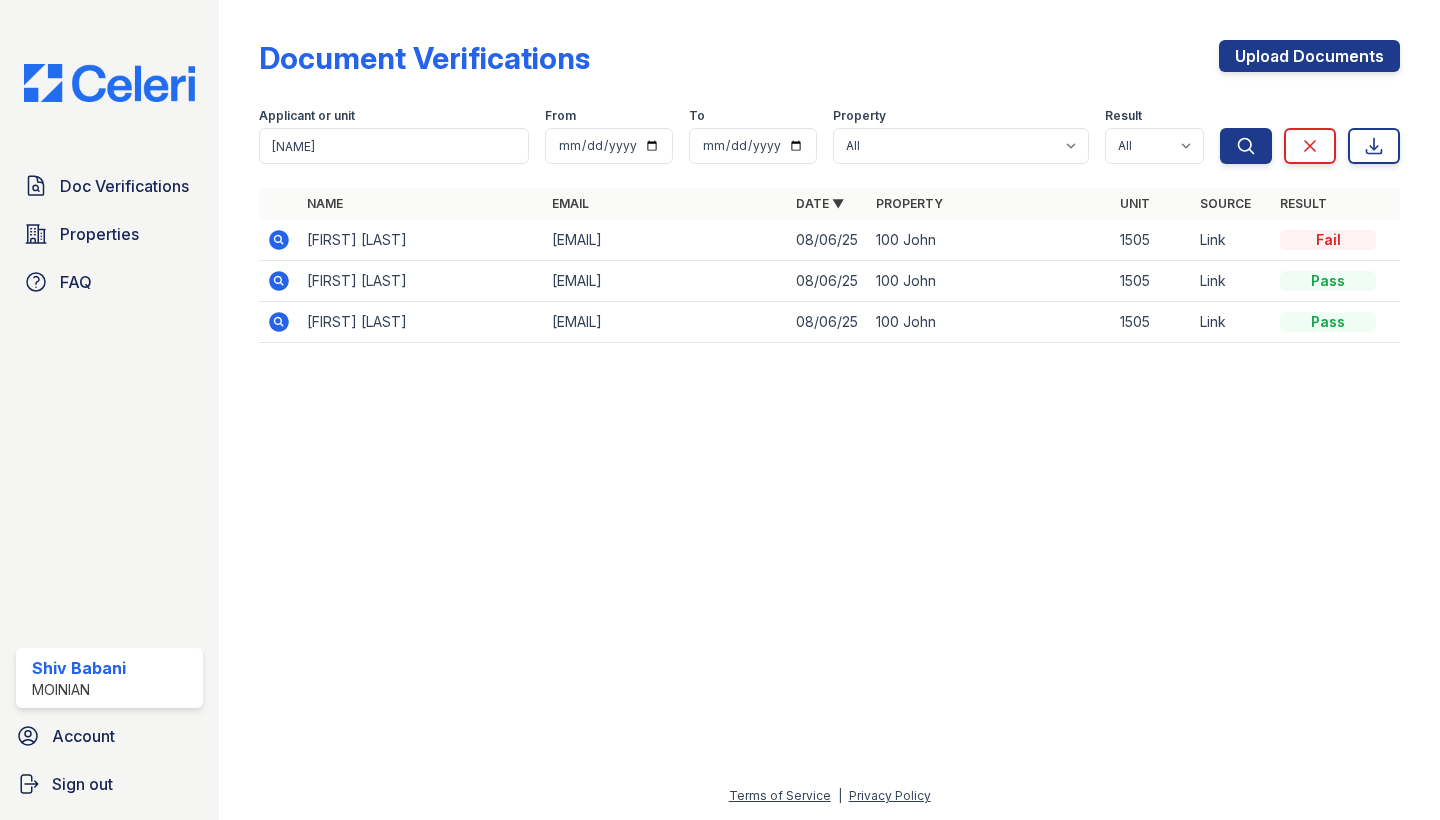 scroll, scrollTop: 0, scrollLeft: 0, axis: both 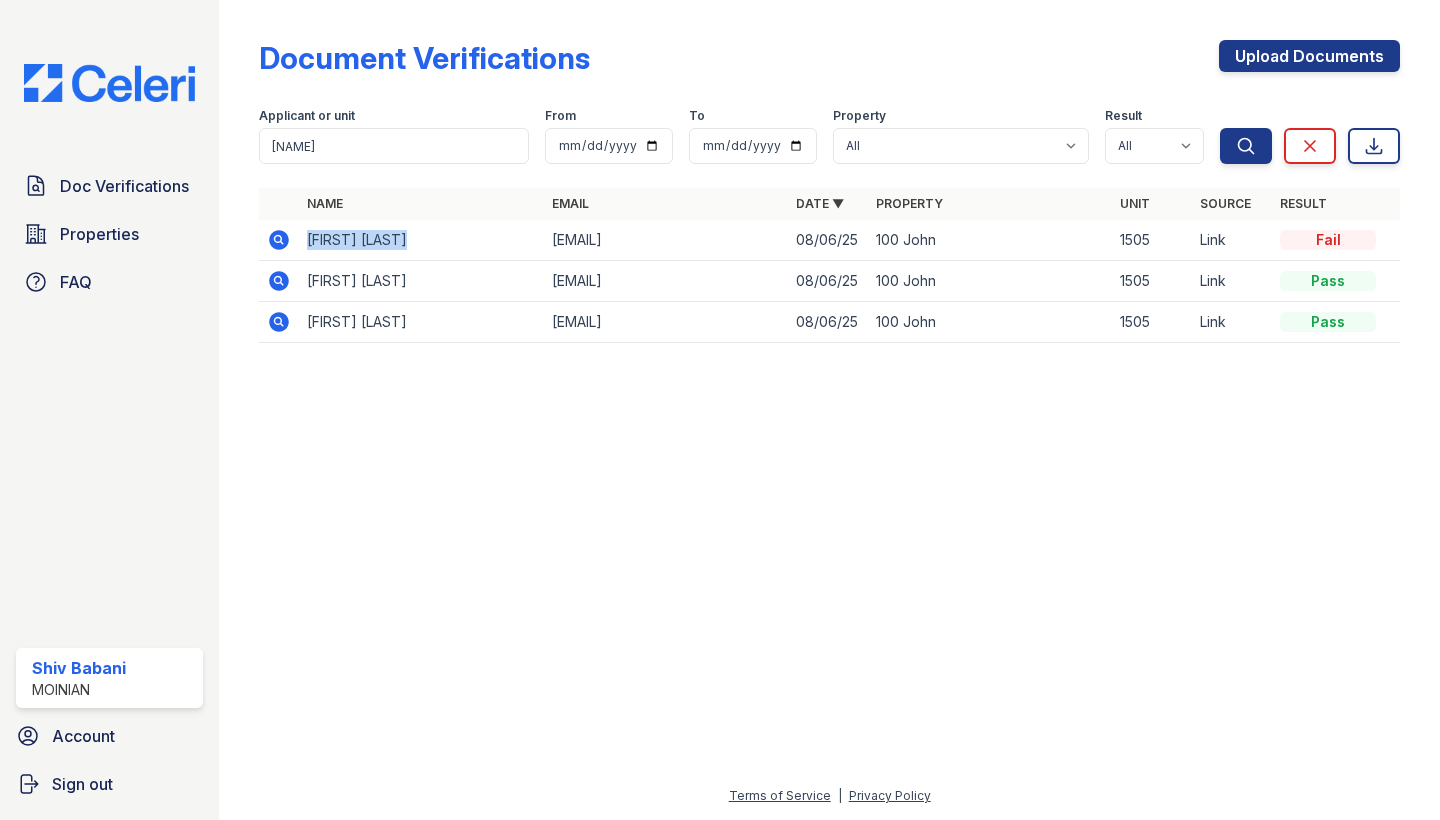 drag, startPoint x: 0, startPoint y: 0, endPoint x: 435, endPoint y: 235, distance: 494.41885 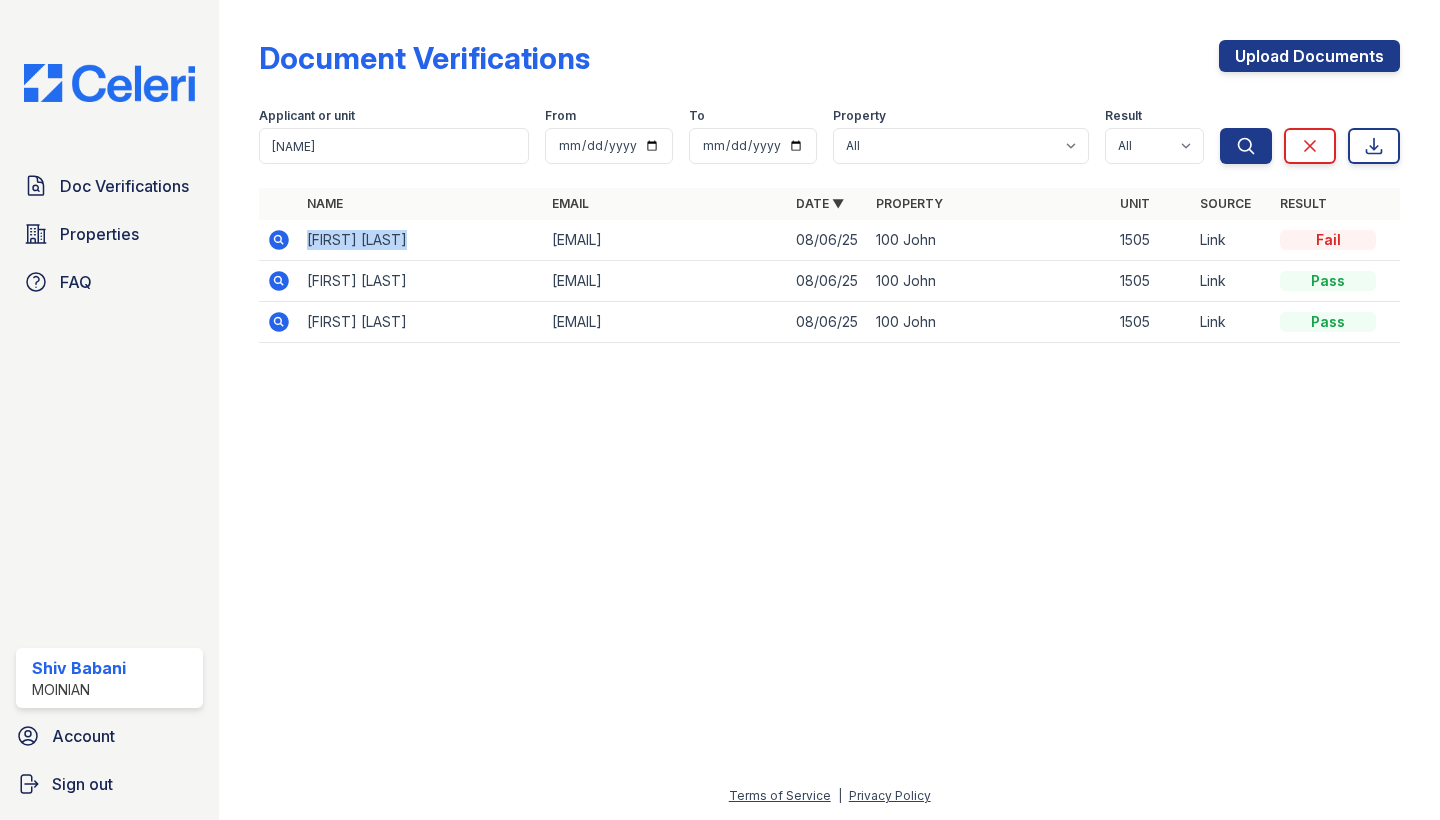 copy on "Xander Azevedo" 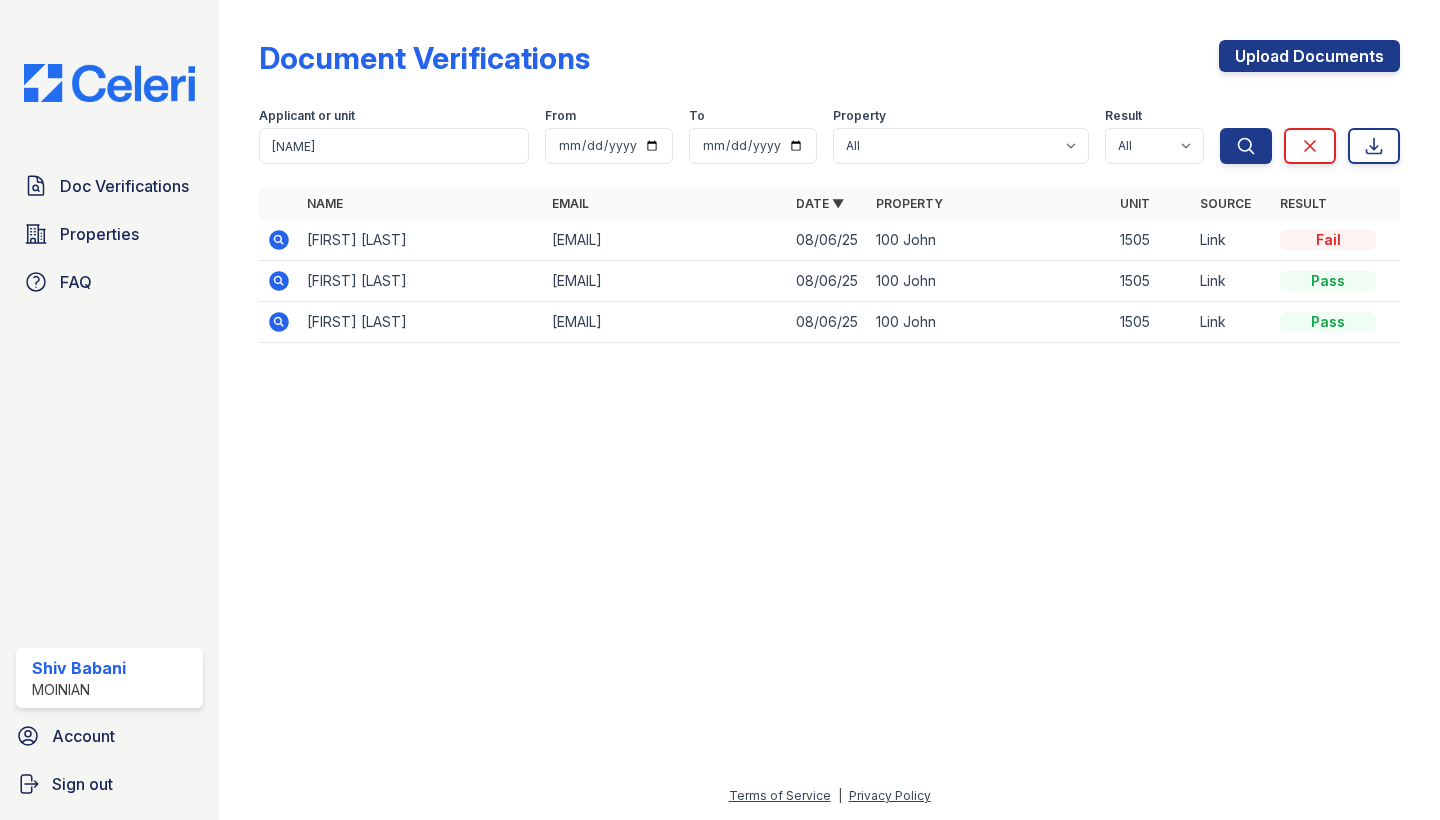 click on "xanderazevedo@gmail.com" at bounding box center (666, 240) 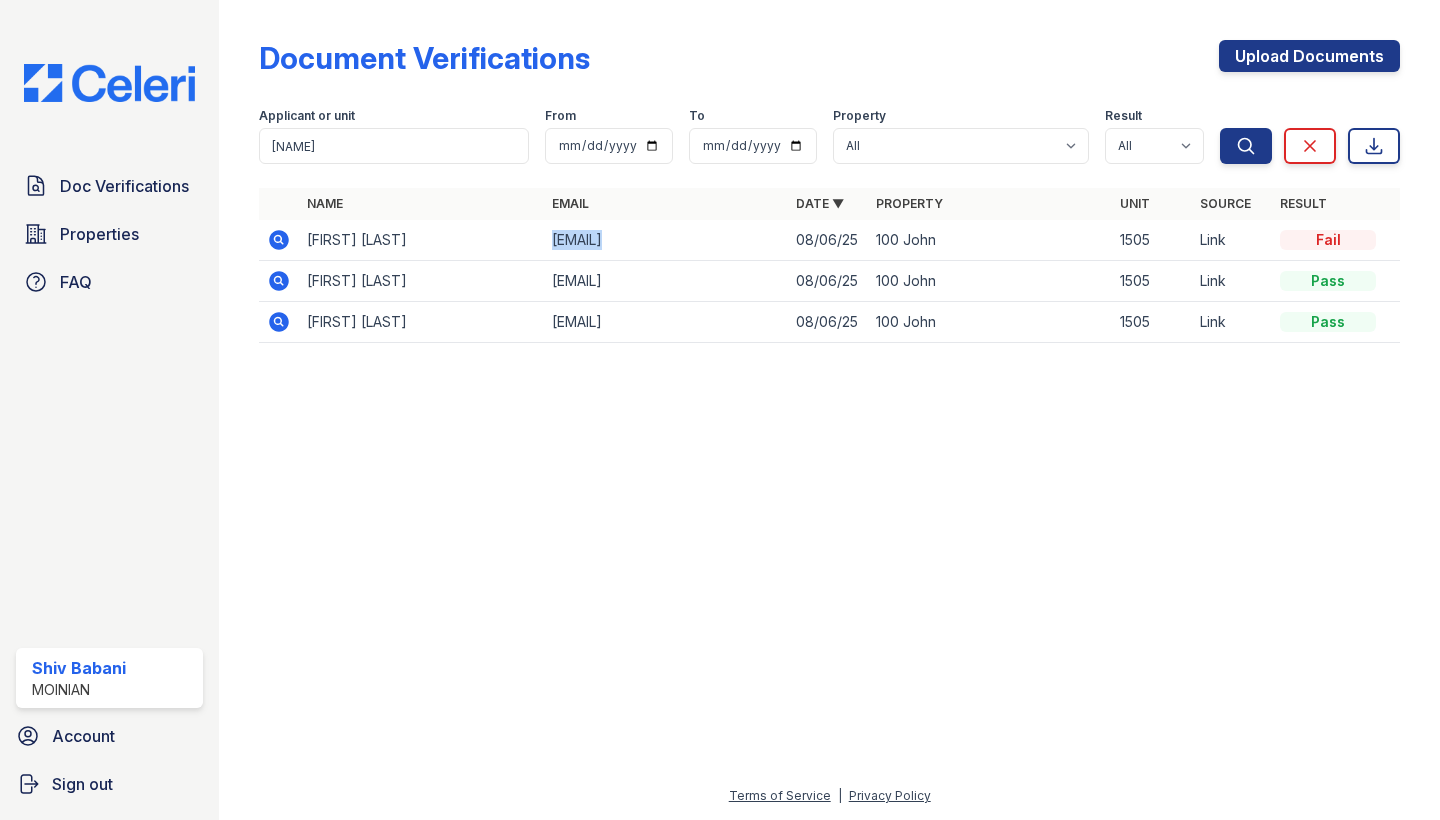 click on "xanderazevedo@gmail.com" at bounding box center [666, 240] 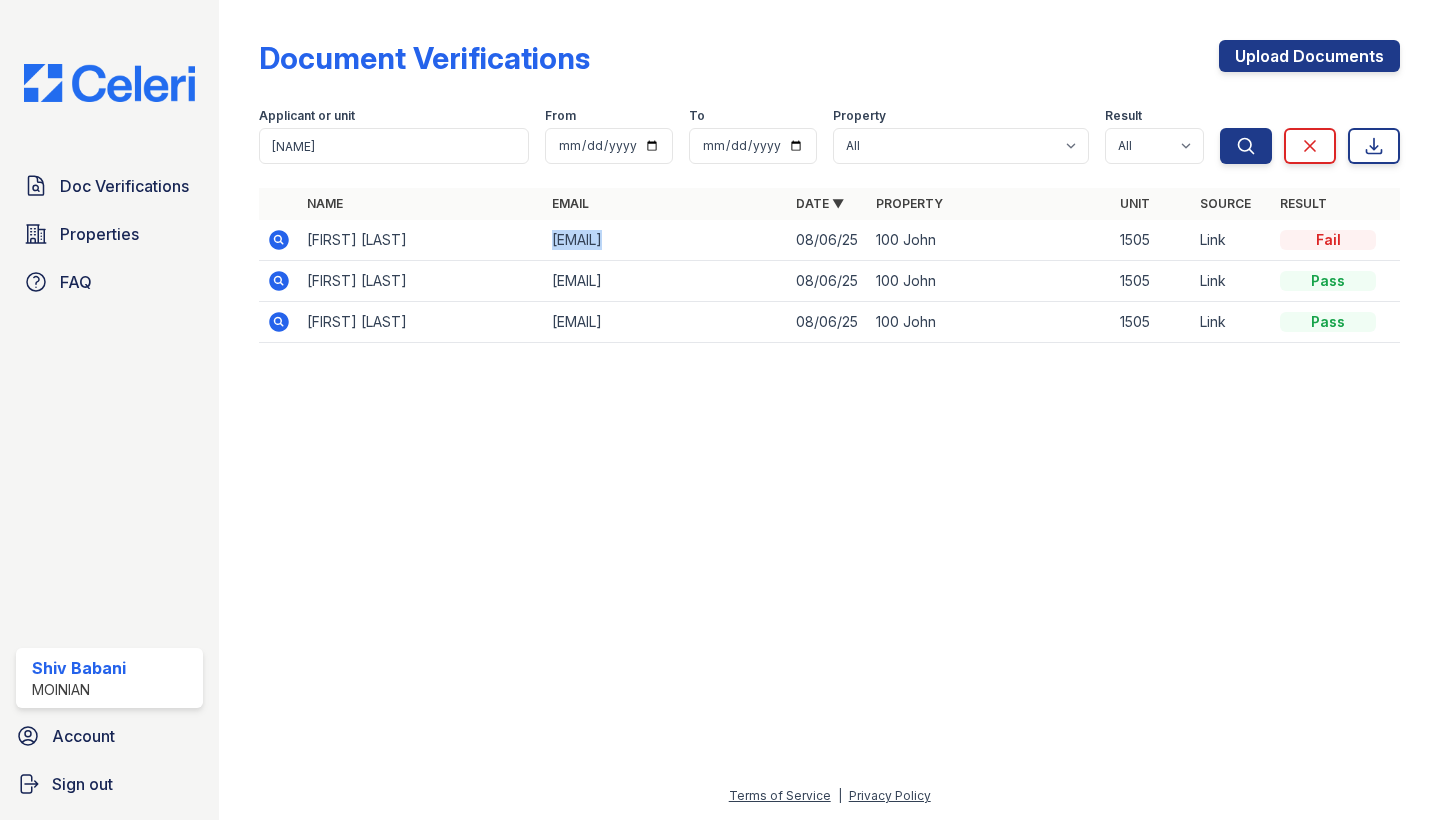 click 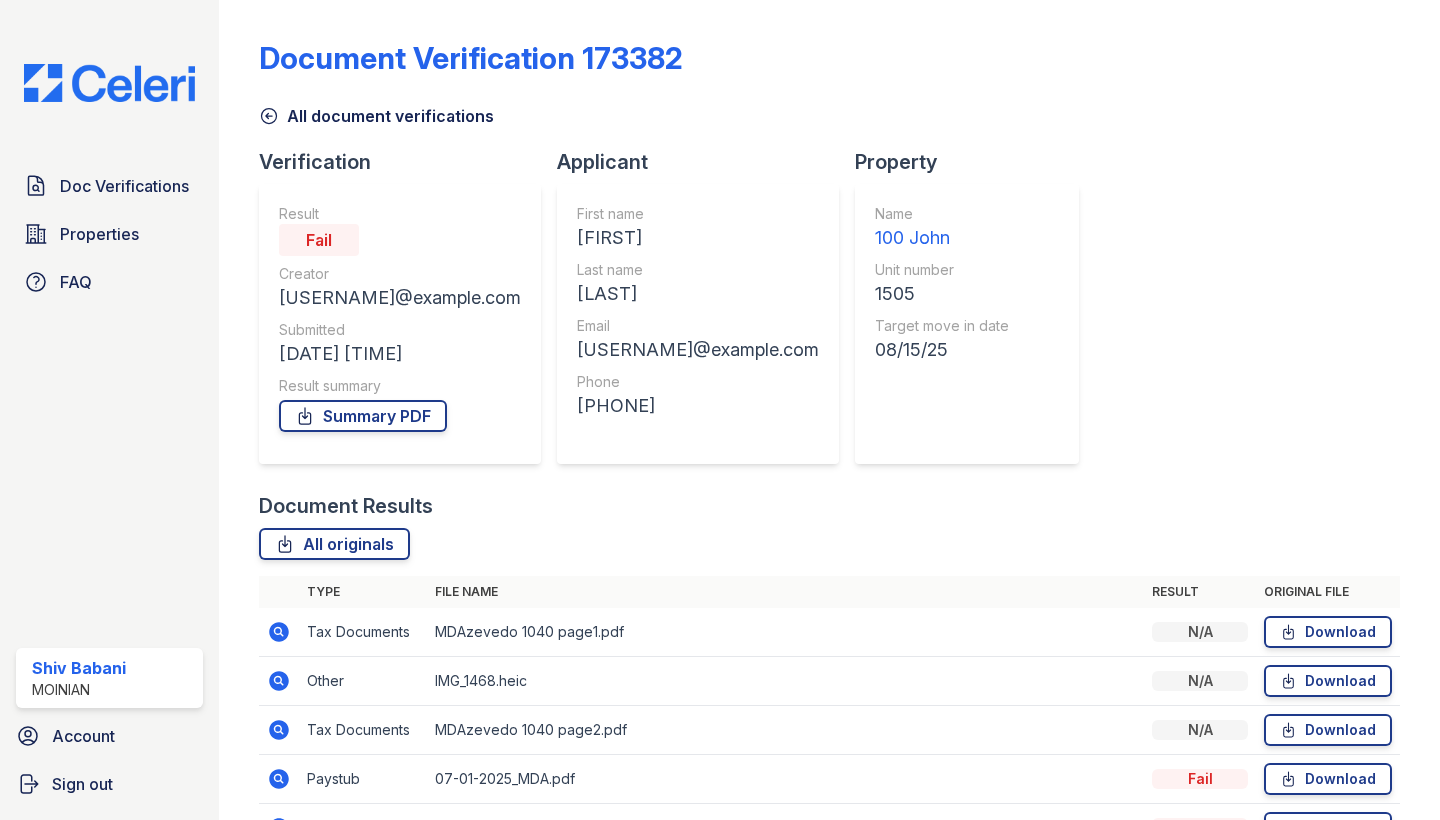 scroll, scrollTop: 0, scrollLeft: 0, axis: both 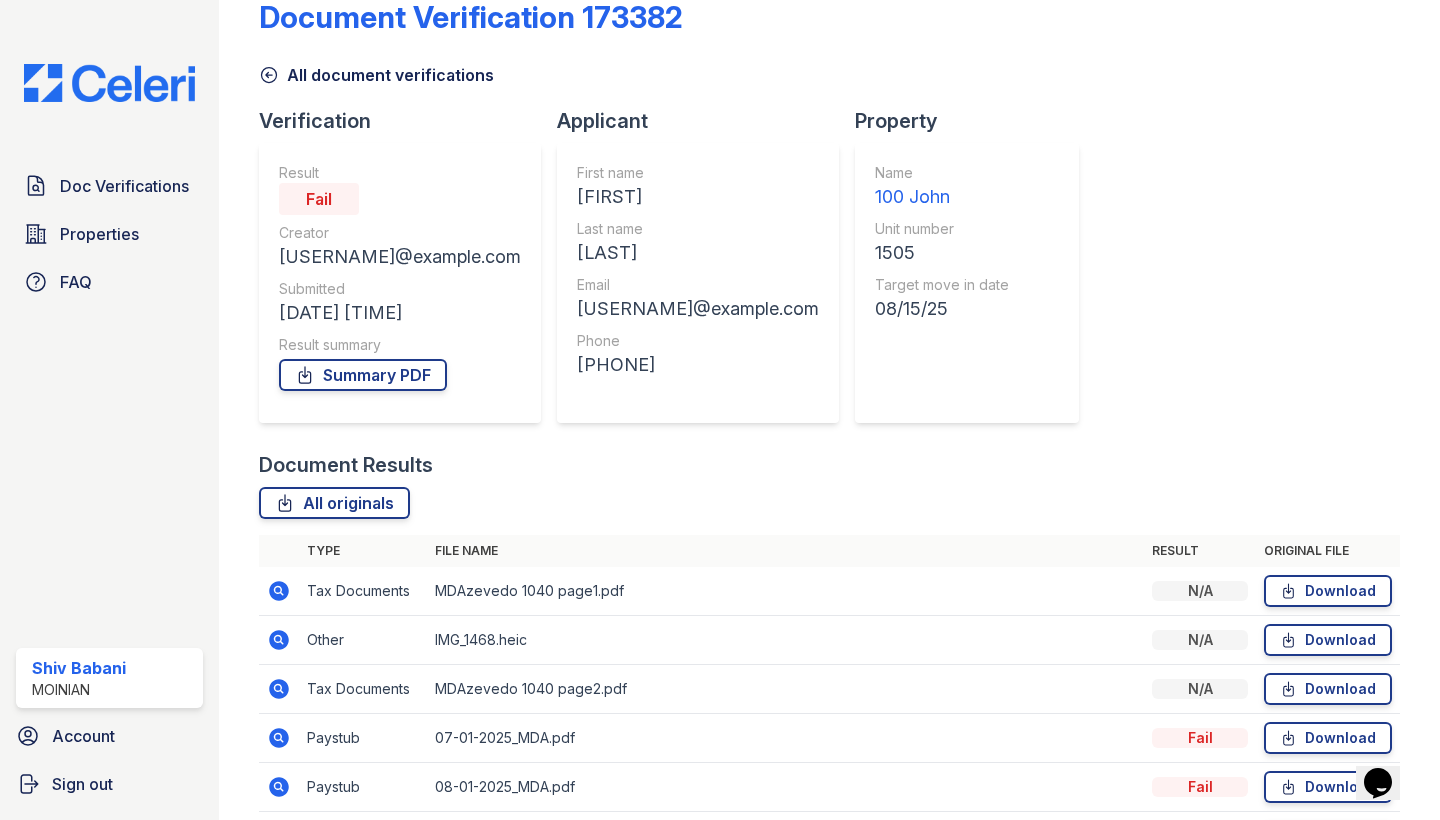 click on "+19548501556" at bounding box center (698, 365) 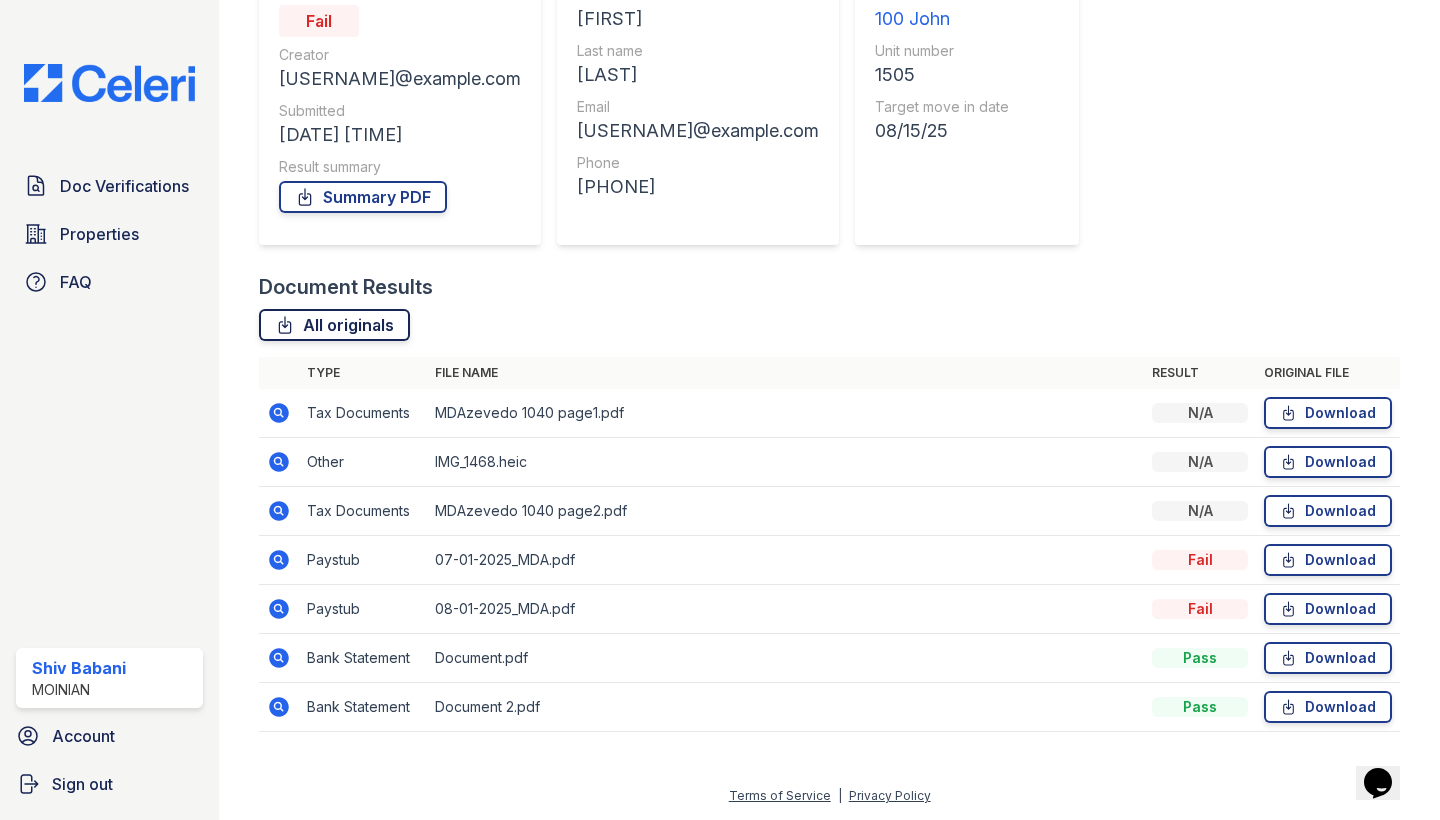 scroll, scrollTop: 219, scrollLeft: 0, axis: vertical 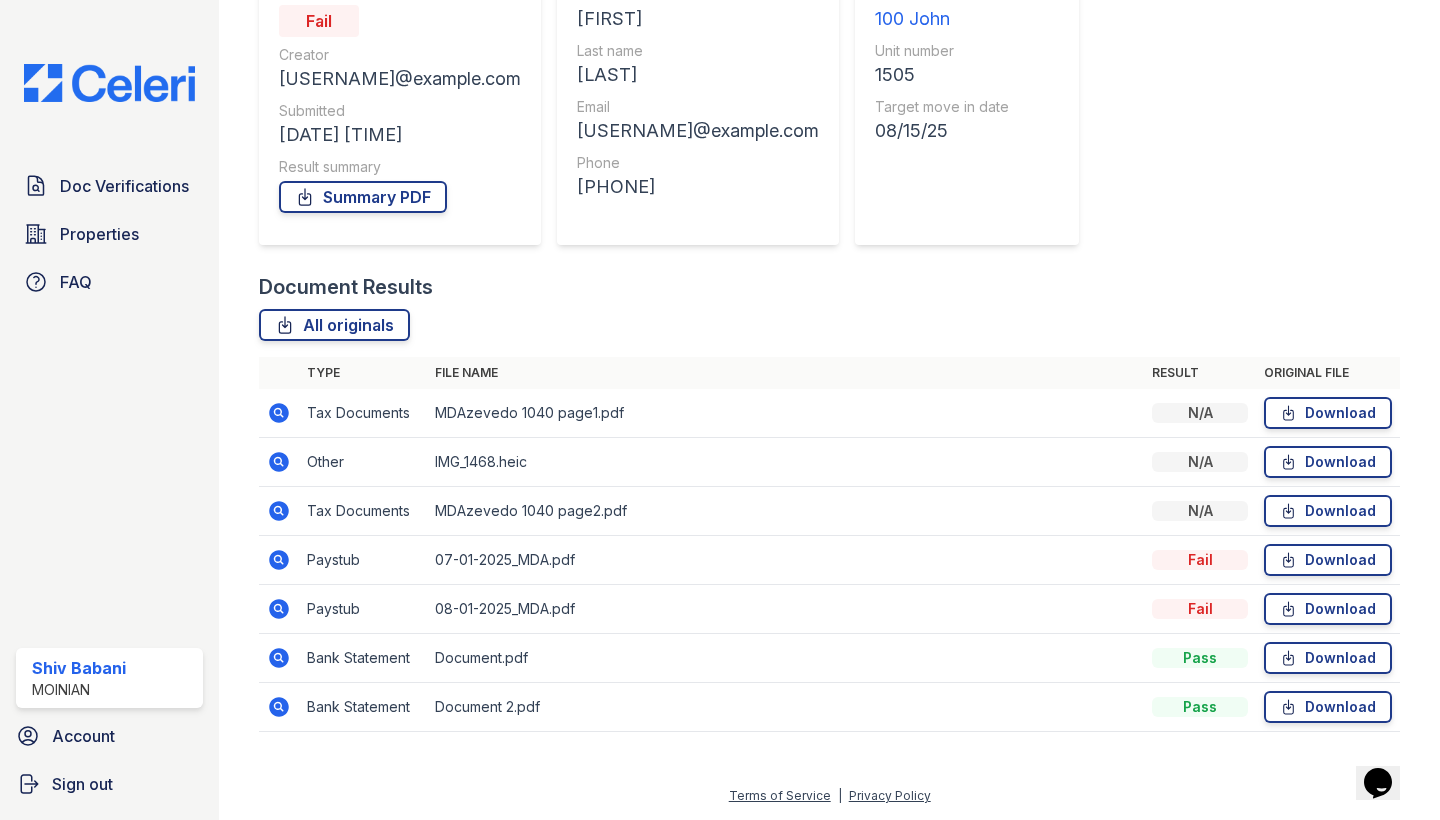 click 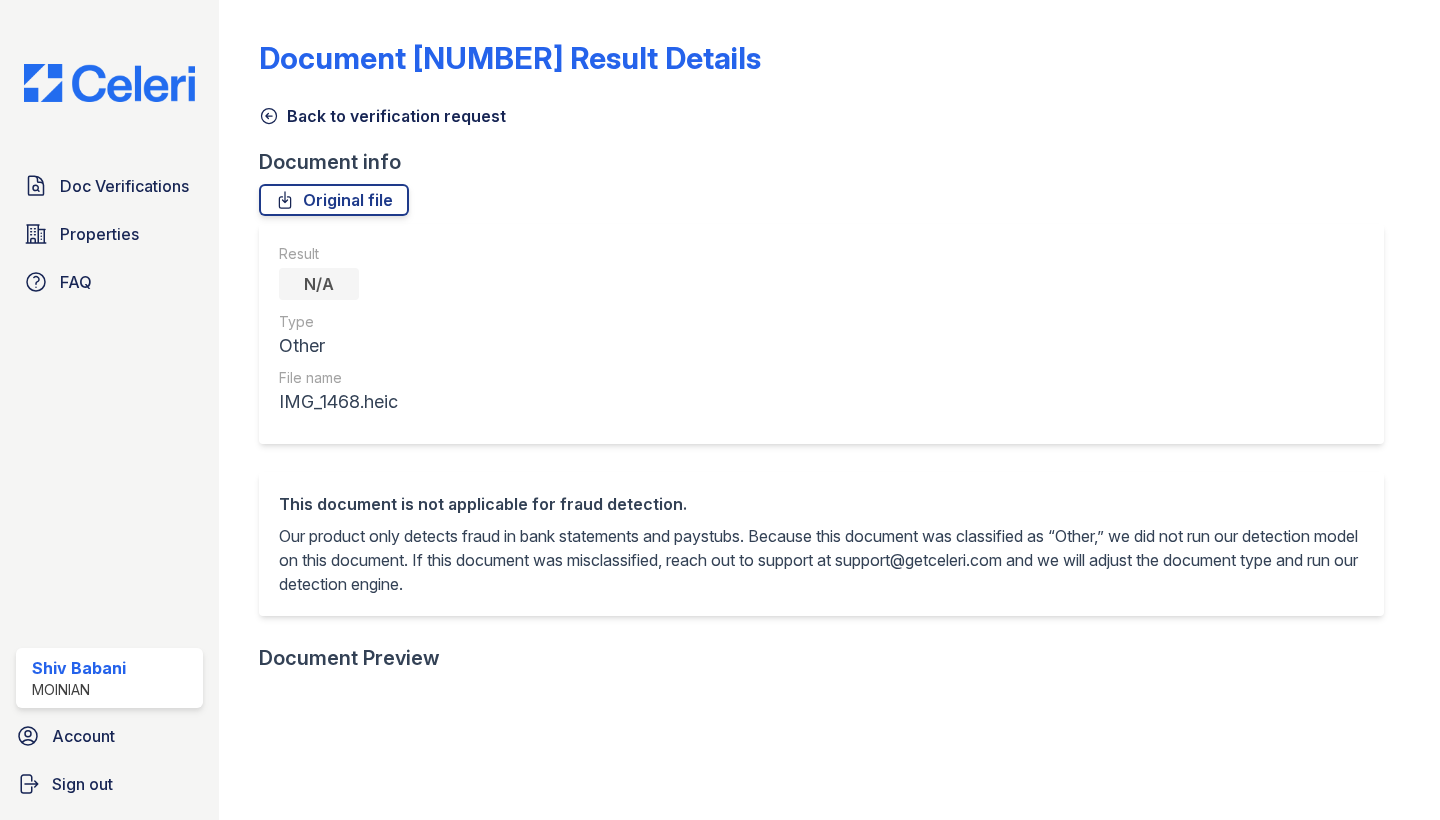 scroll, scrollTop: 0, scrollLeft: 0, axis: both 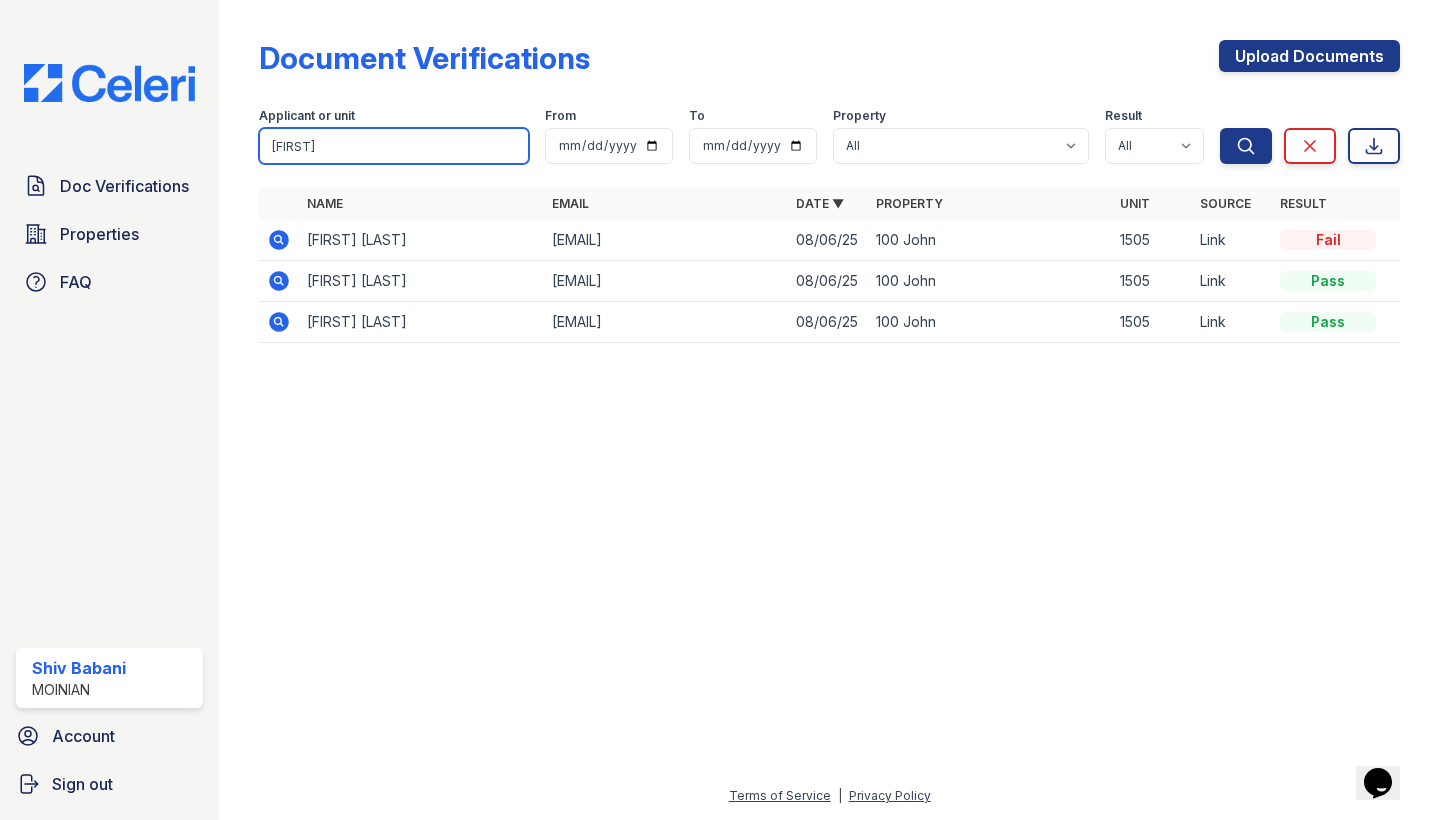 click on "xander" at bounding box center [394, 146] 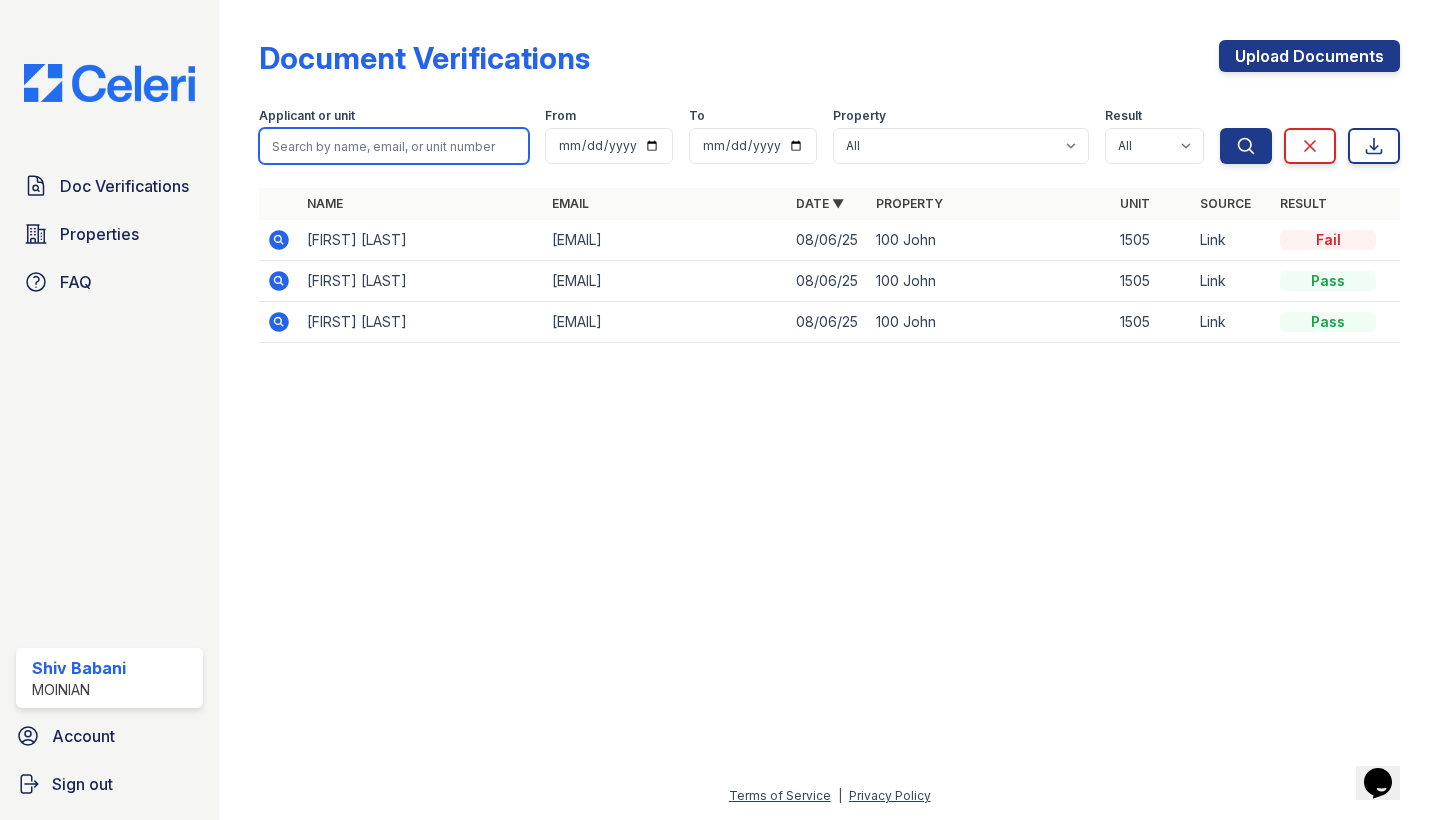 type on "a" 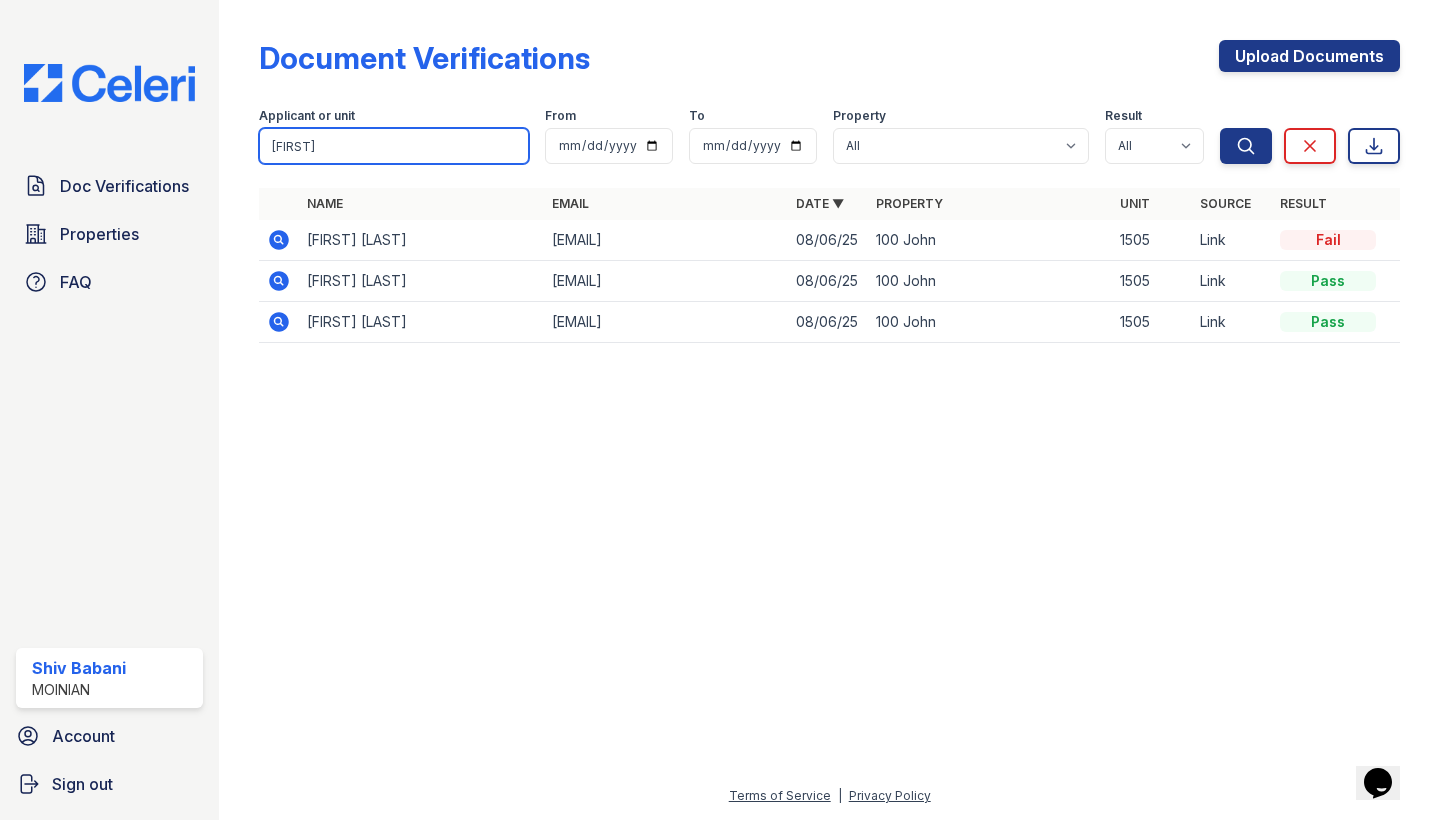 type on "paolo" 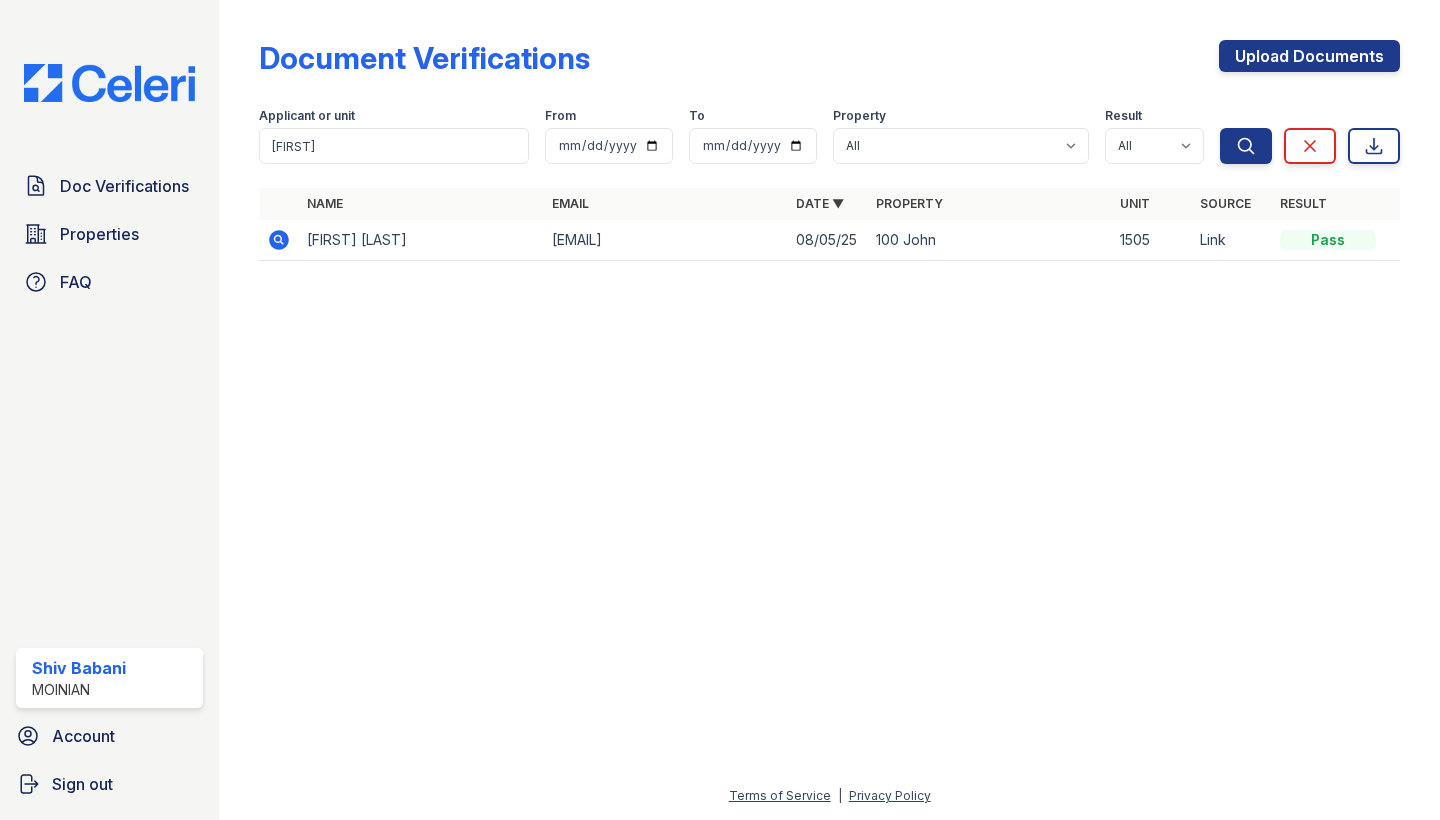 click 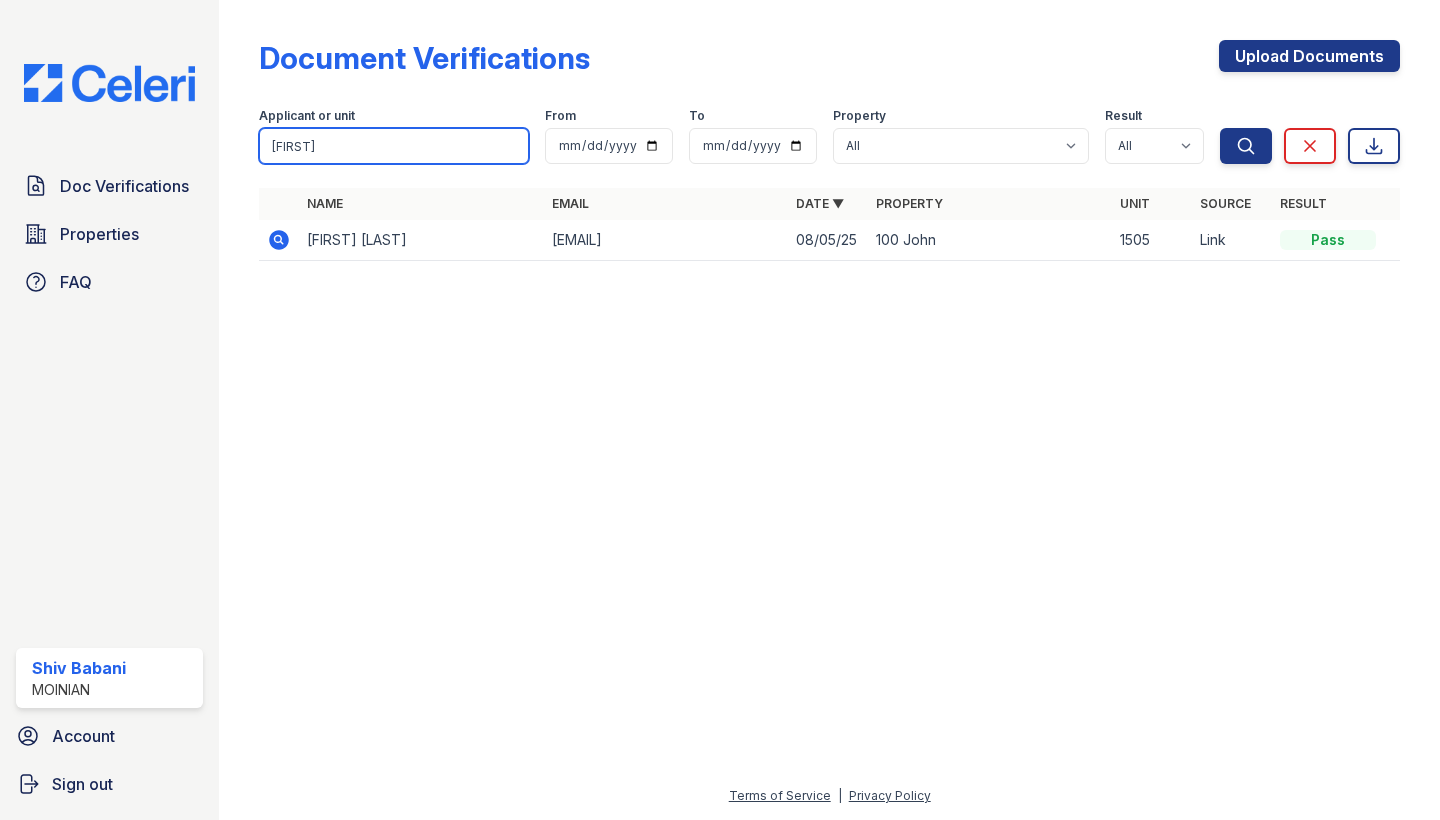 click on "paolo" at bounding box center [394, 146] 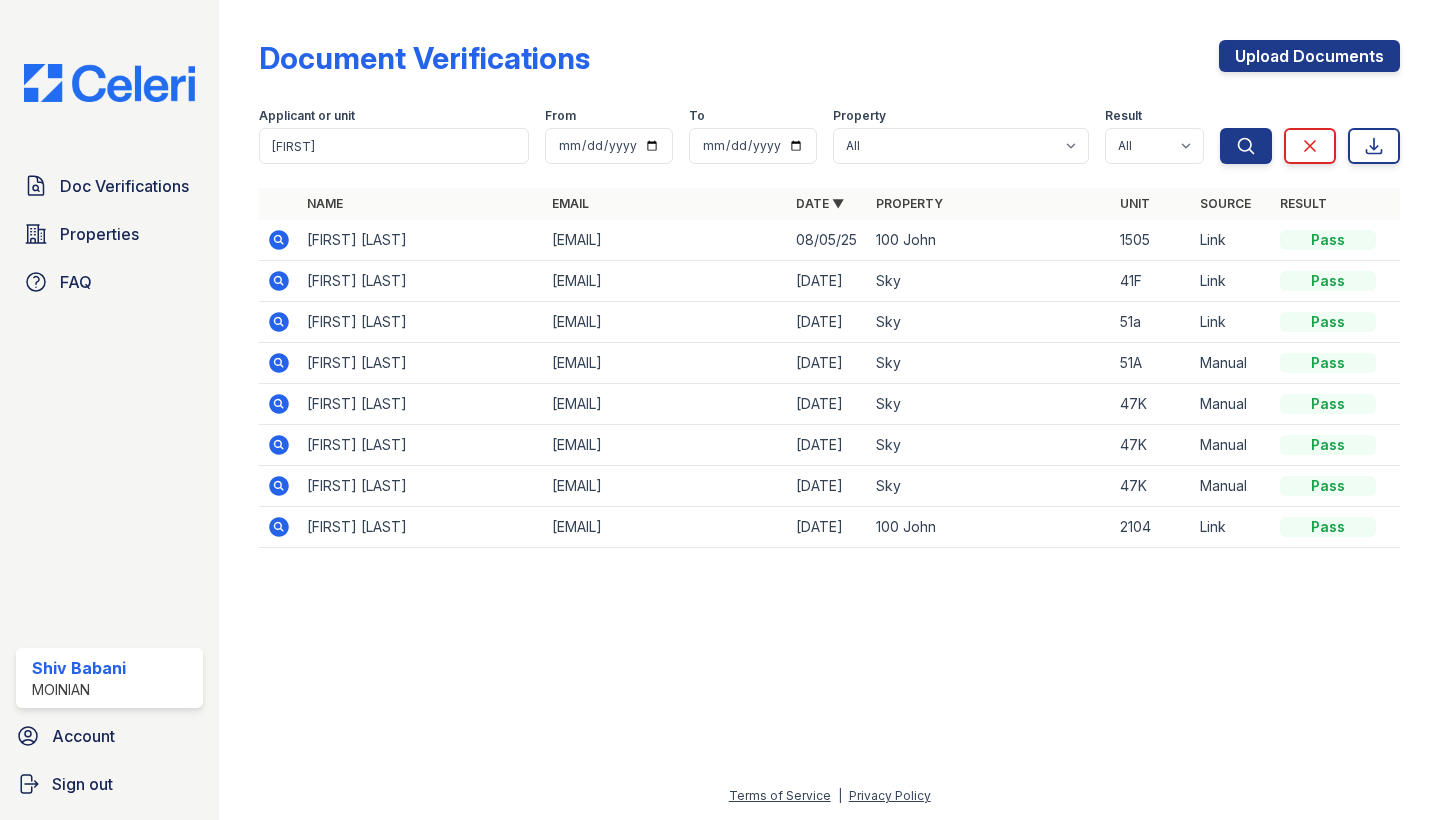 click on "Allen Feng" at bounding box center [421, 240] 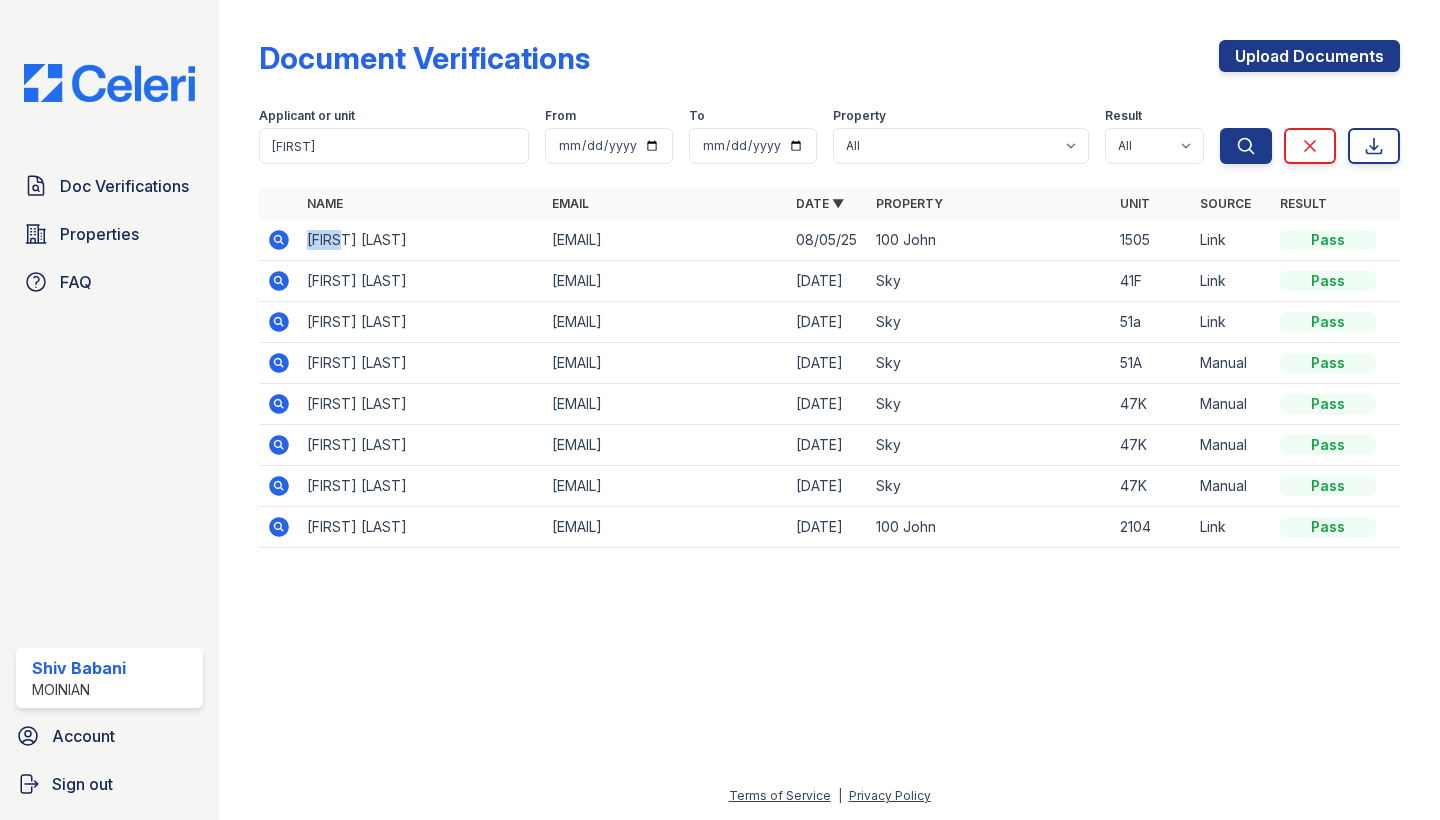 click on "Allen Feng" at bounding box center [421, 240] 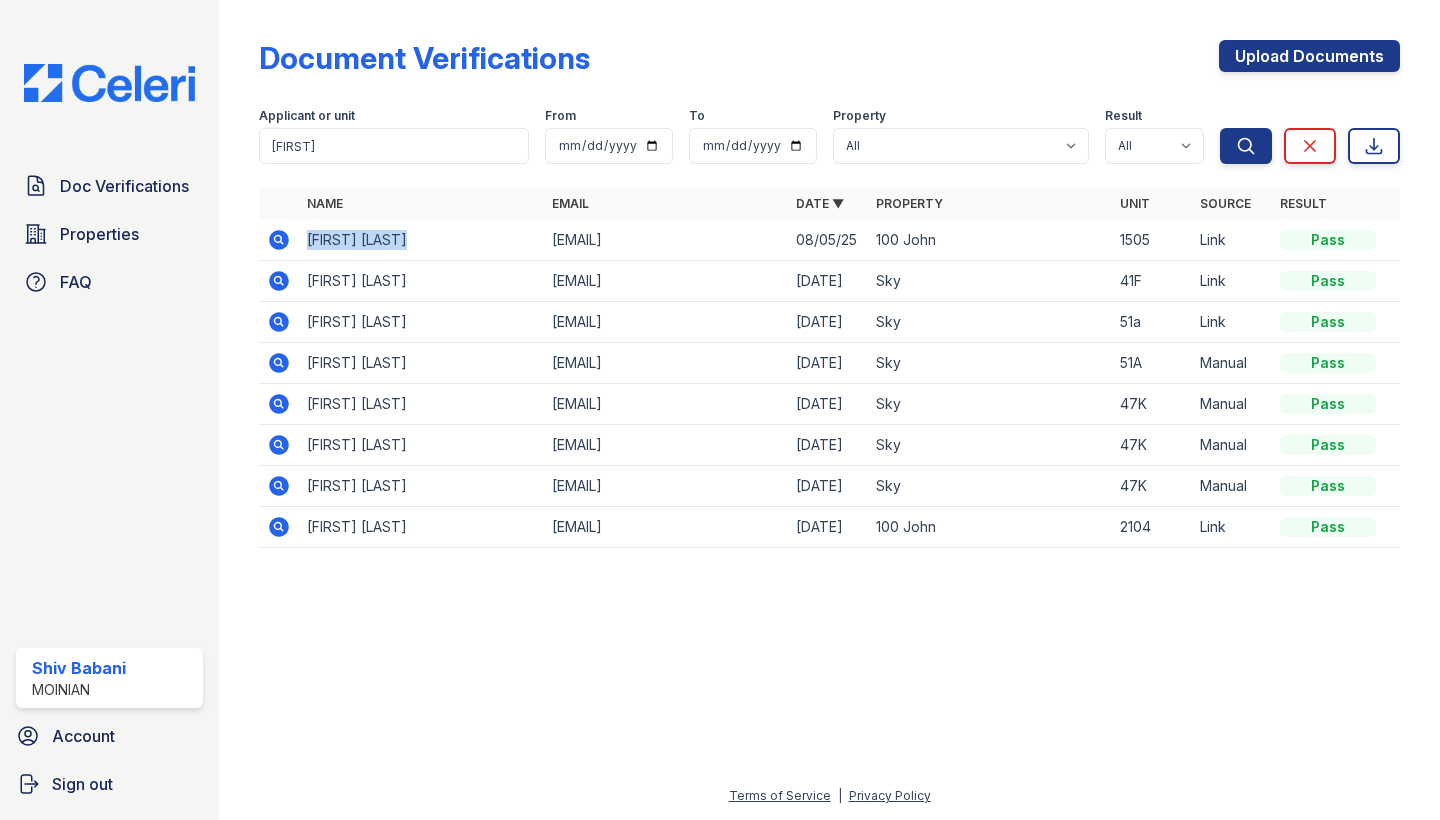 click on "Allen Feng" at bounding box center [421, 240] 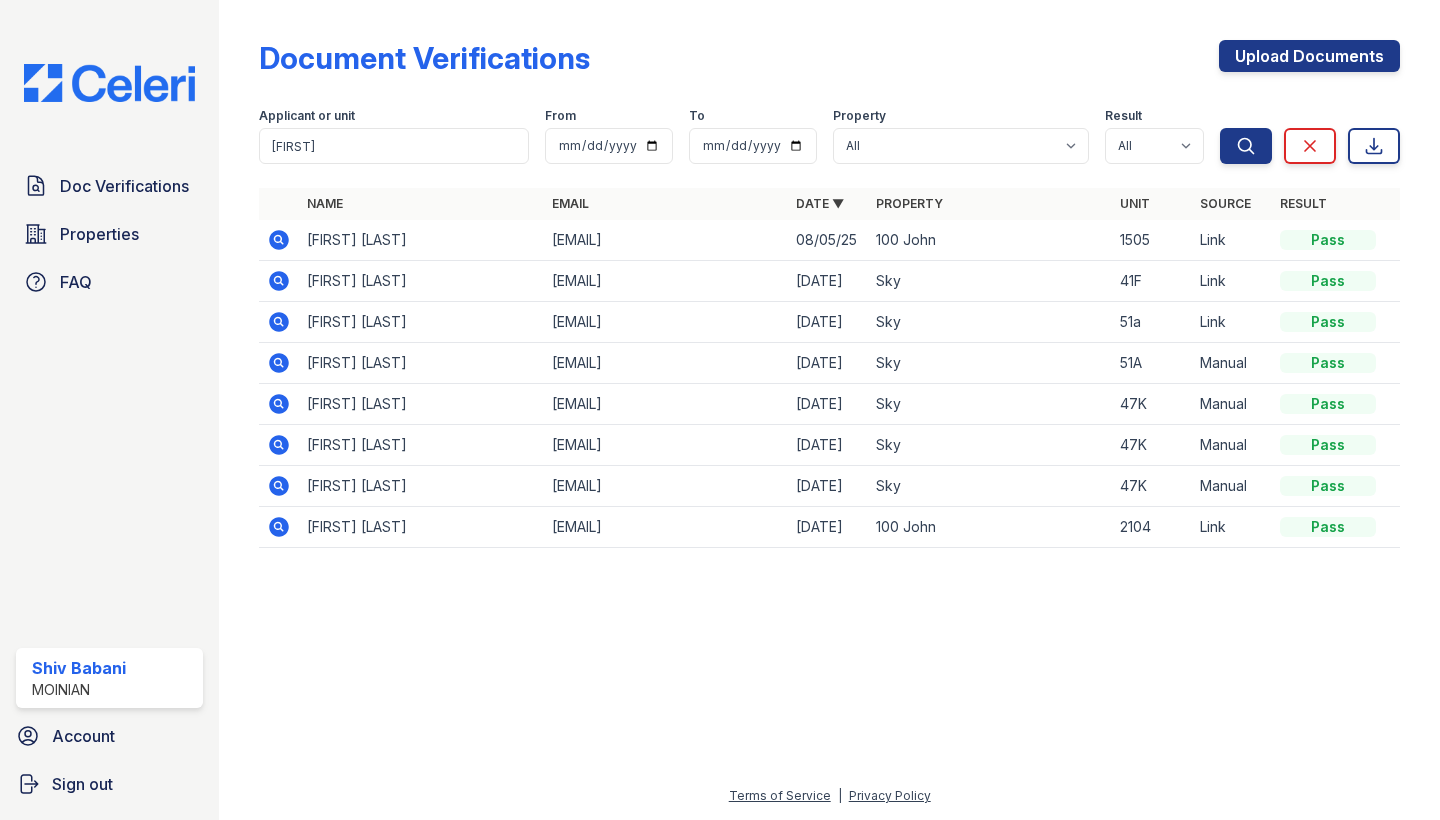 click on "afeng2005@gmail.com" at bounding box center [666, 240] 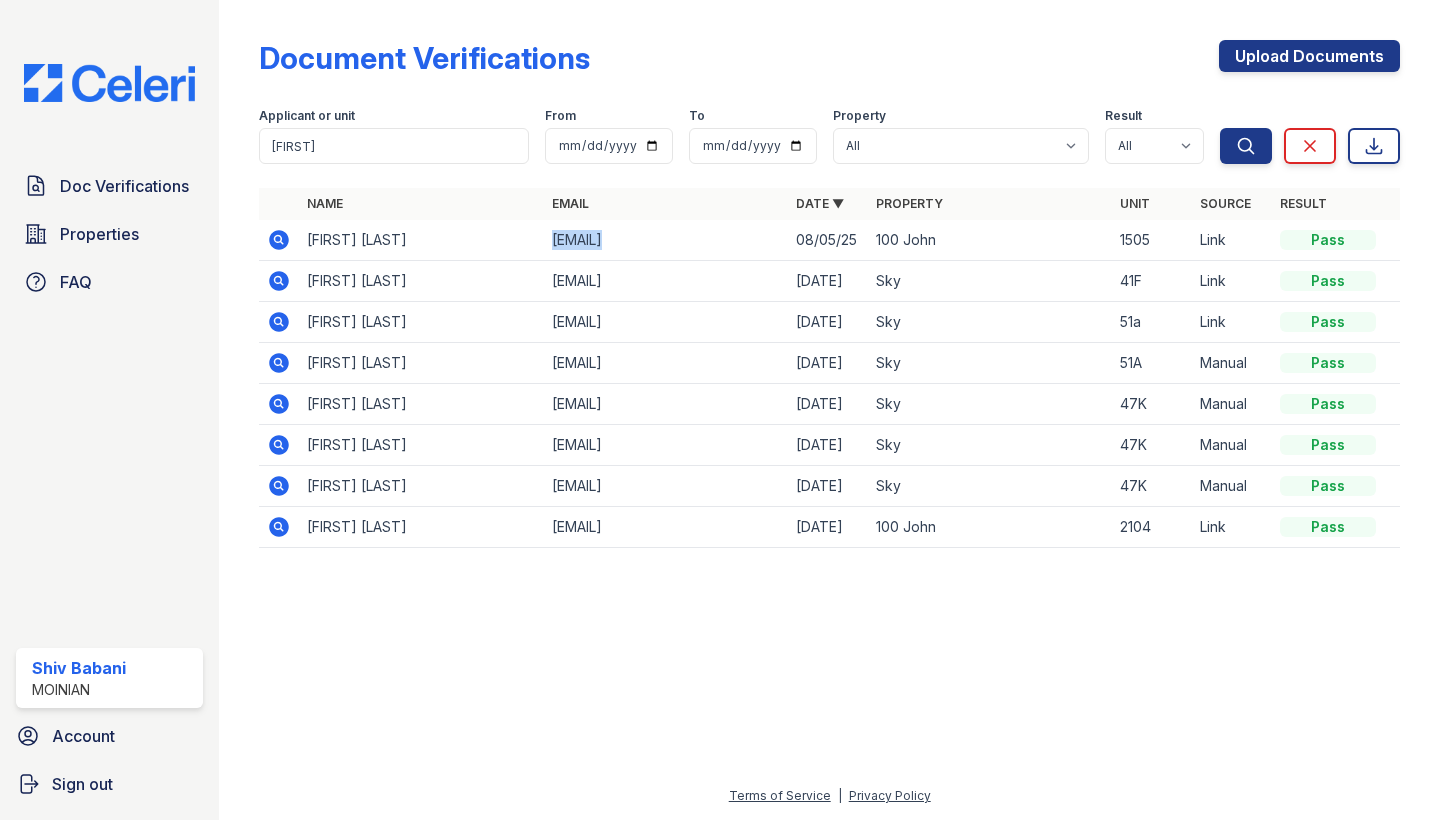 click on "afeng2005@gmail.com" at bounding box center (666, 240) 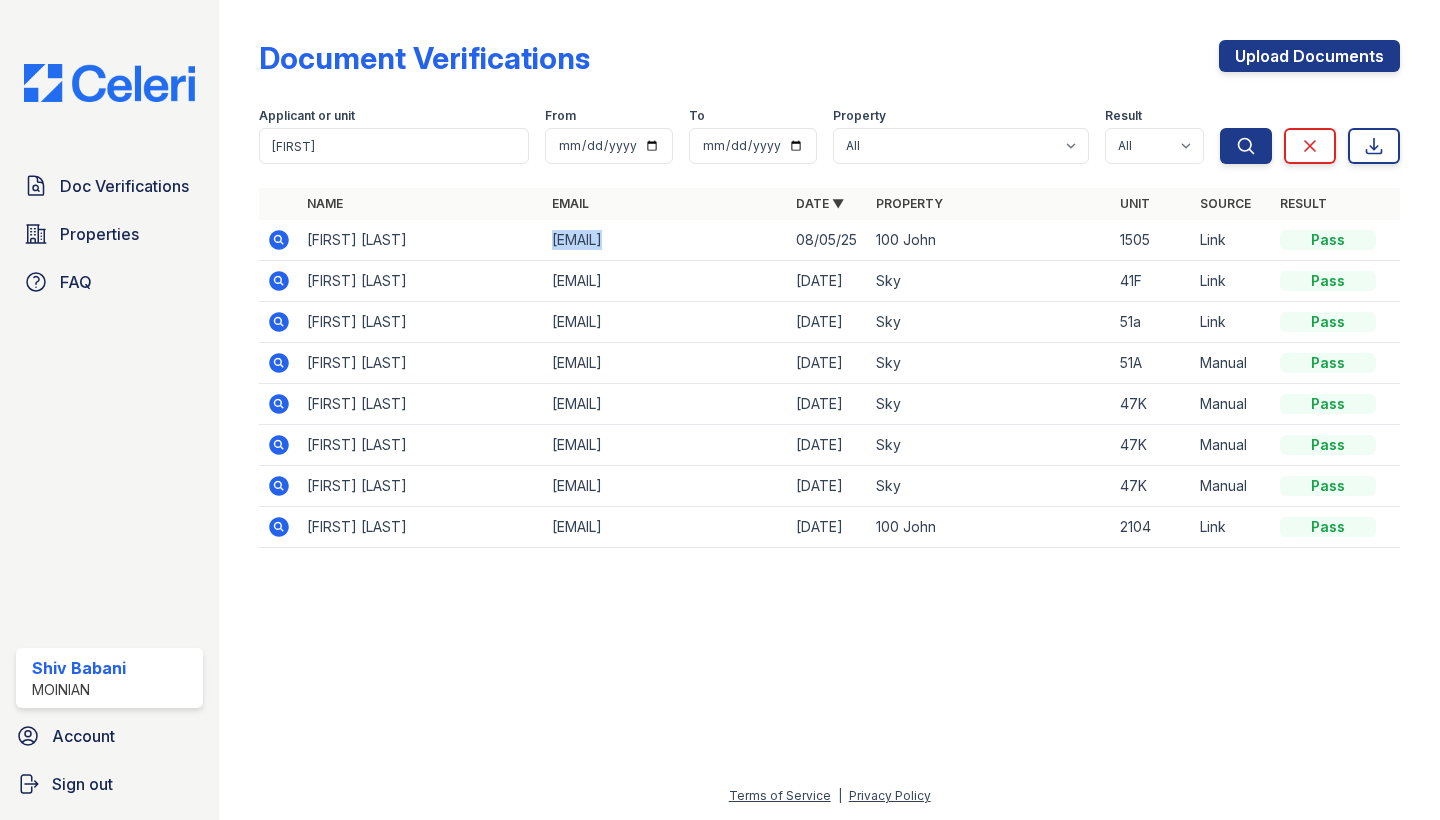 click 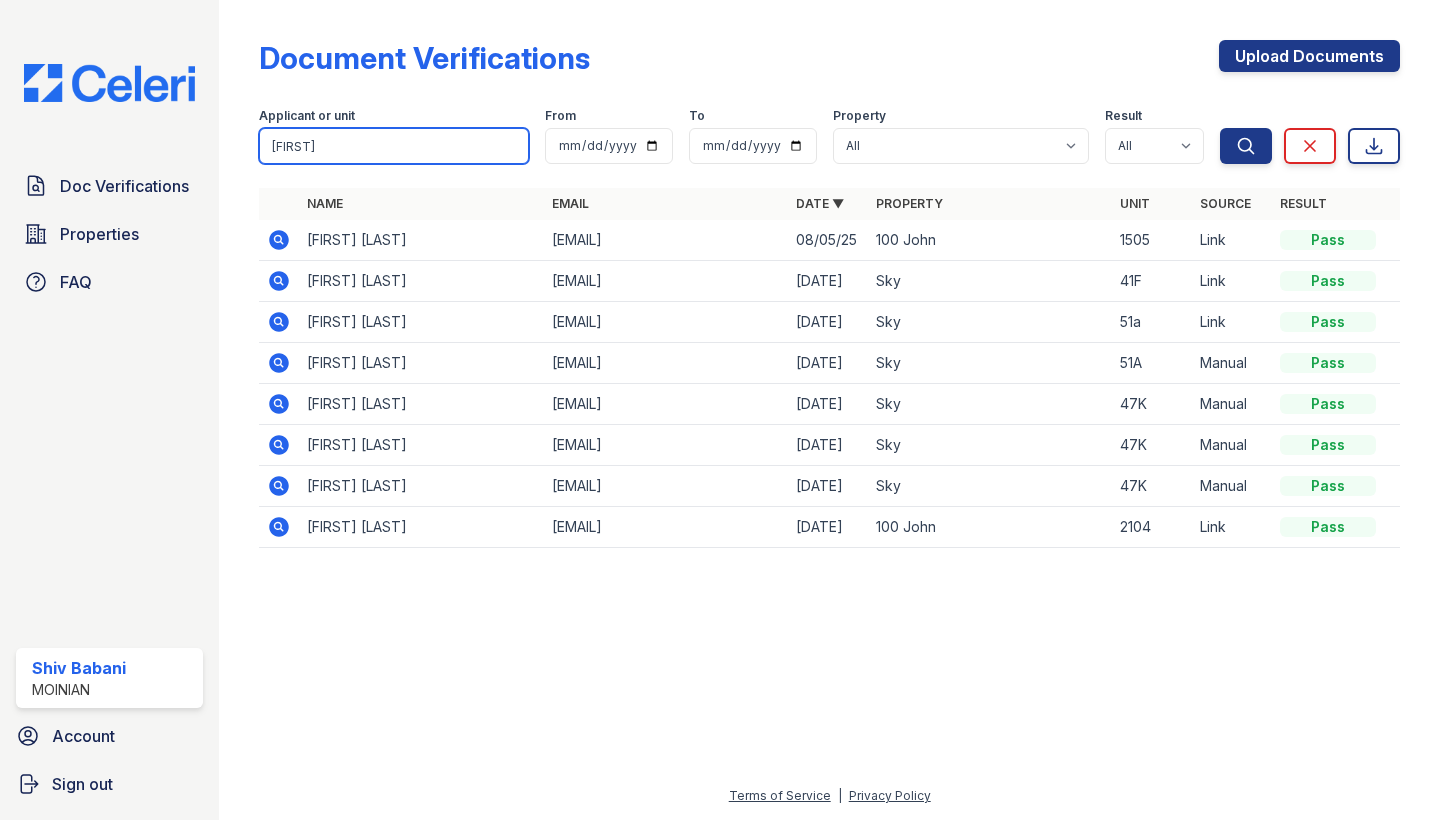 click on "allen" at bounding box center (394, 146) 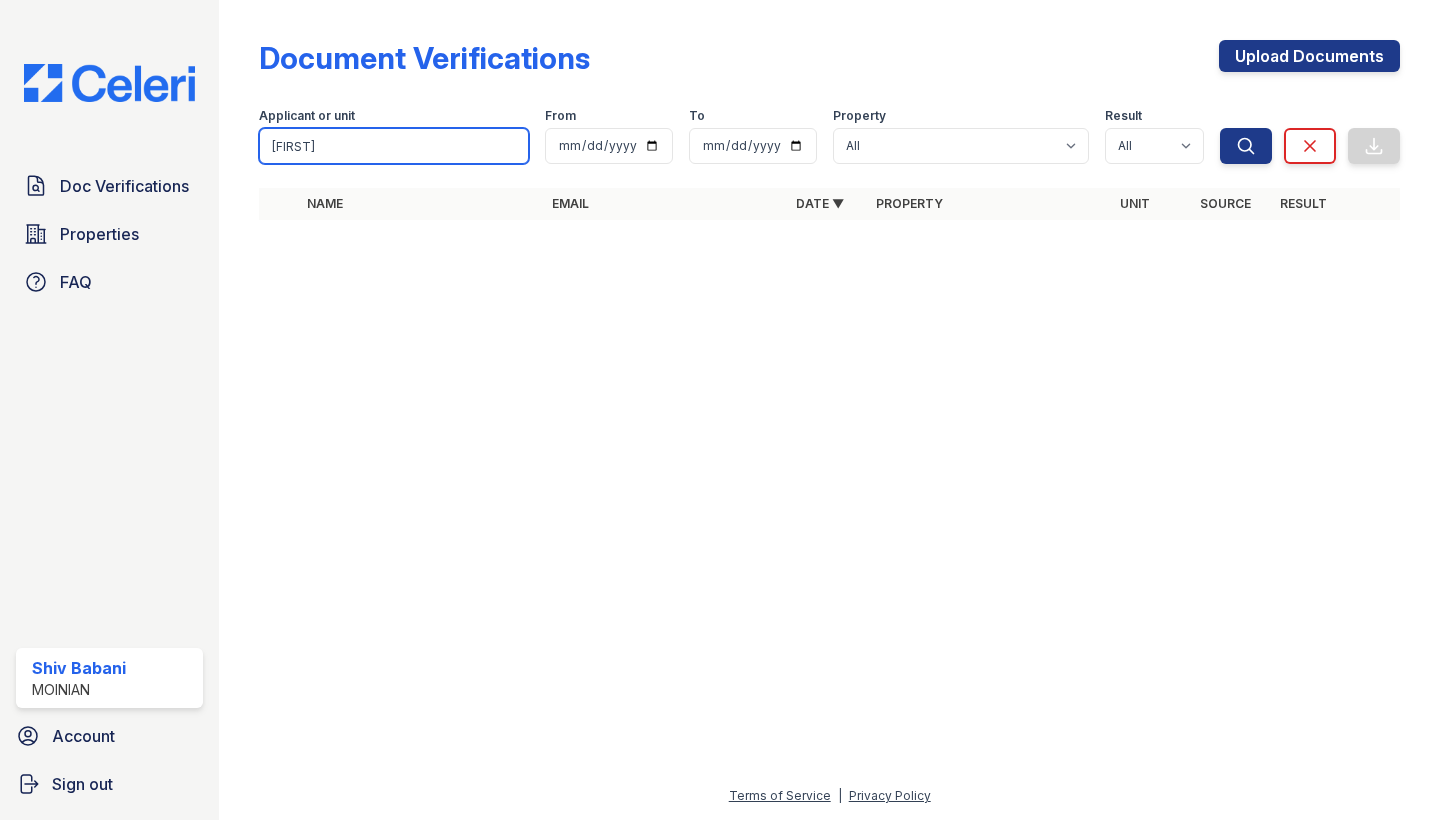 click on "mercello" at bounding box center (394, 146) 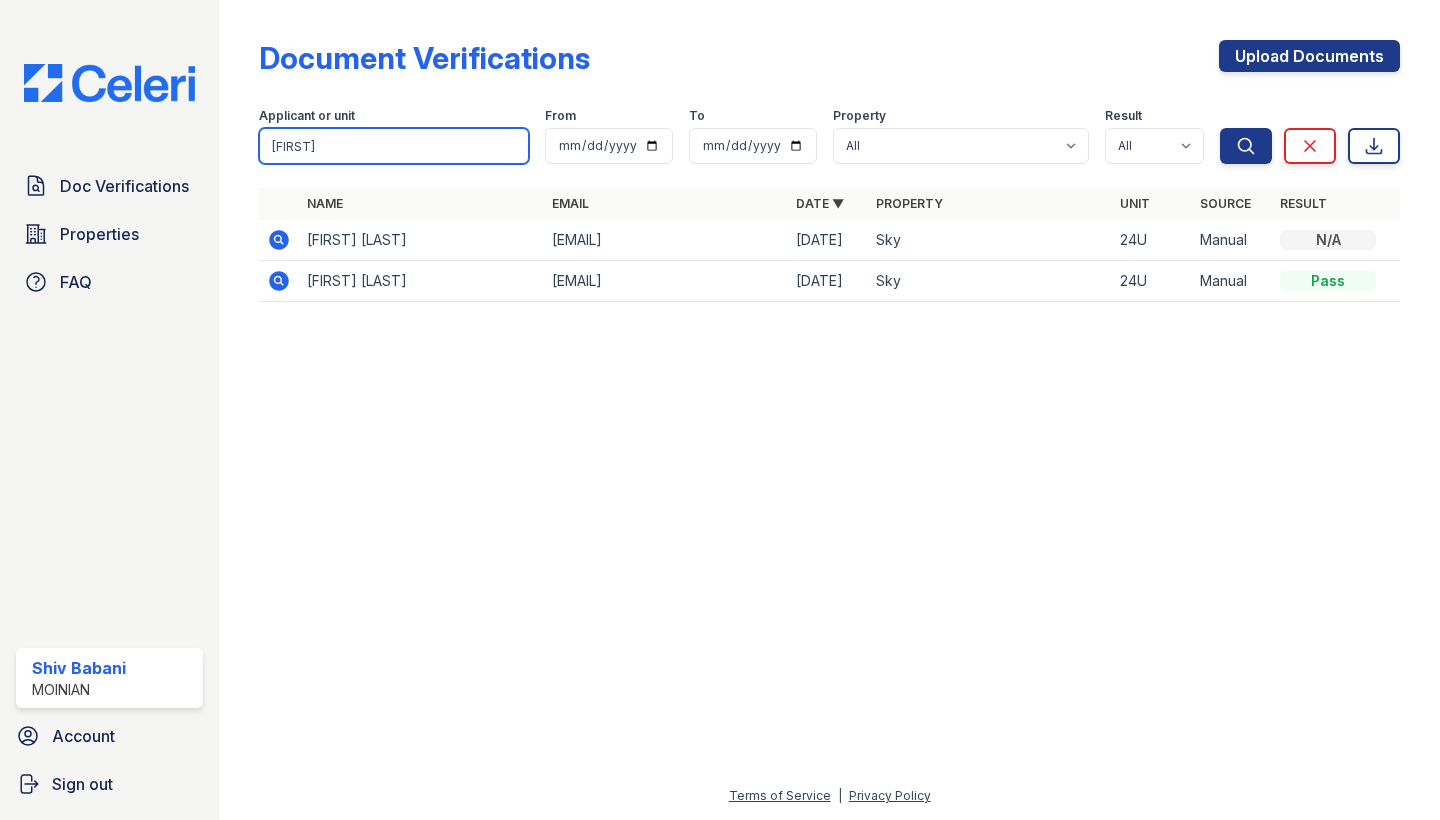 click on "marcello" at bounding box center (394, 146) 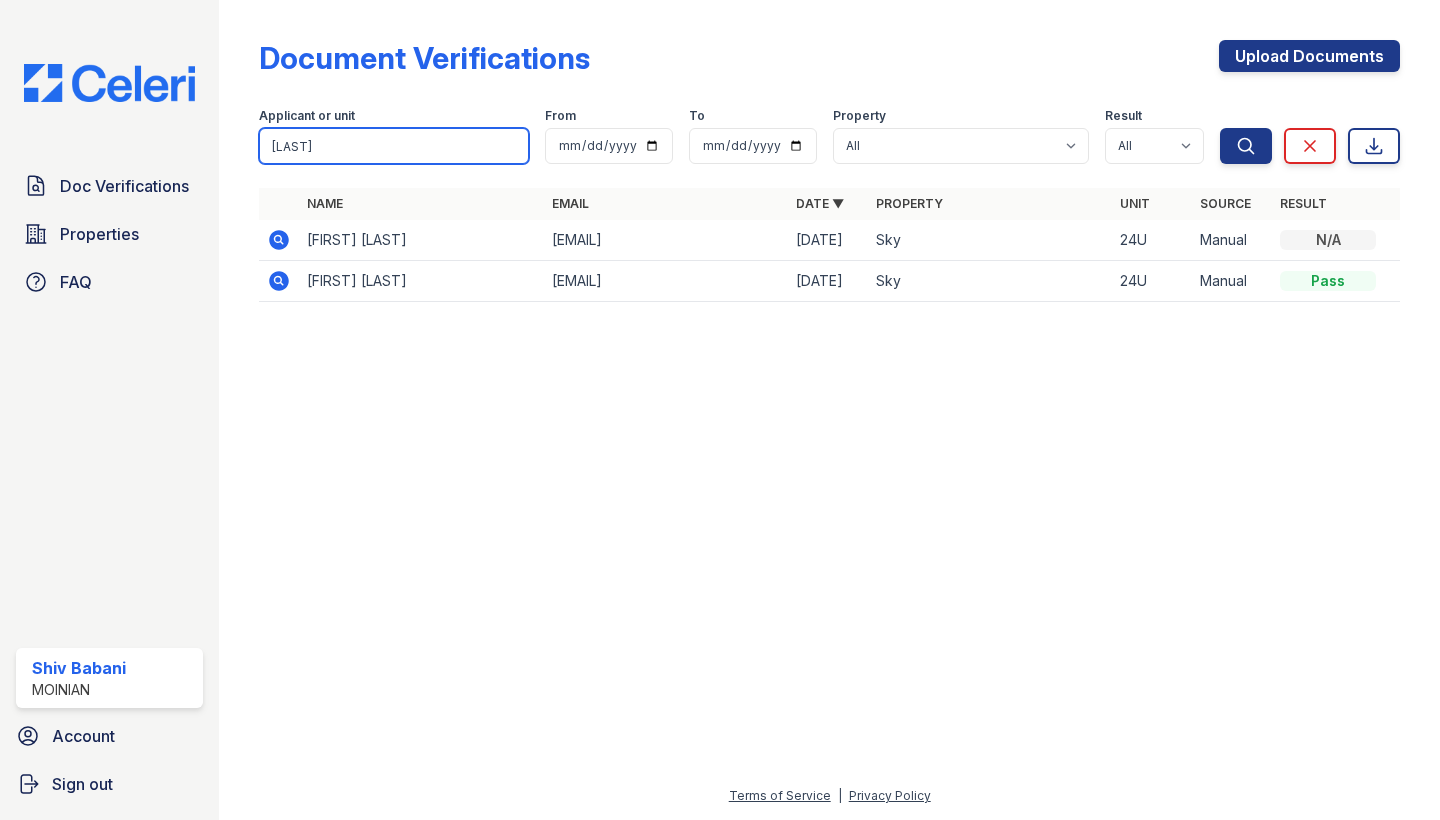 type on "azevedo" 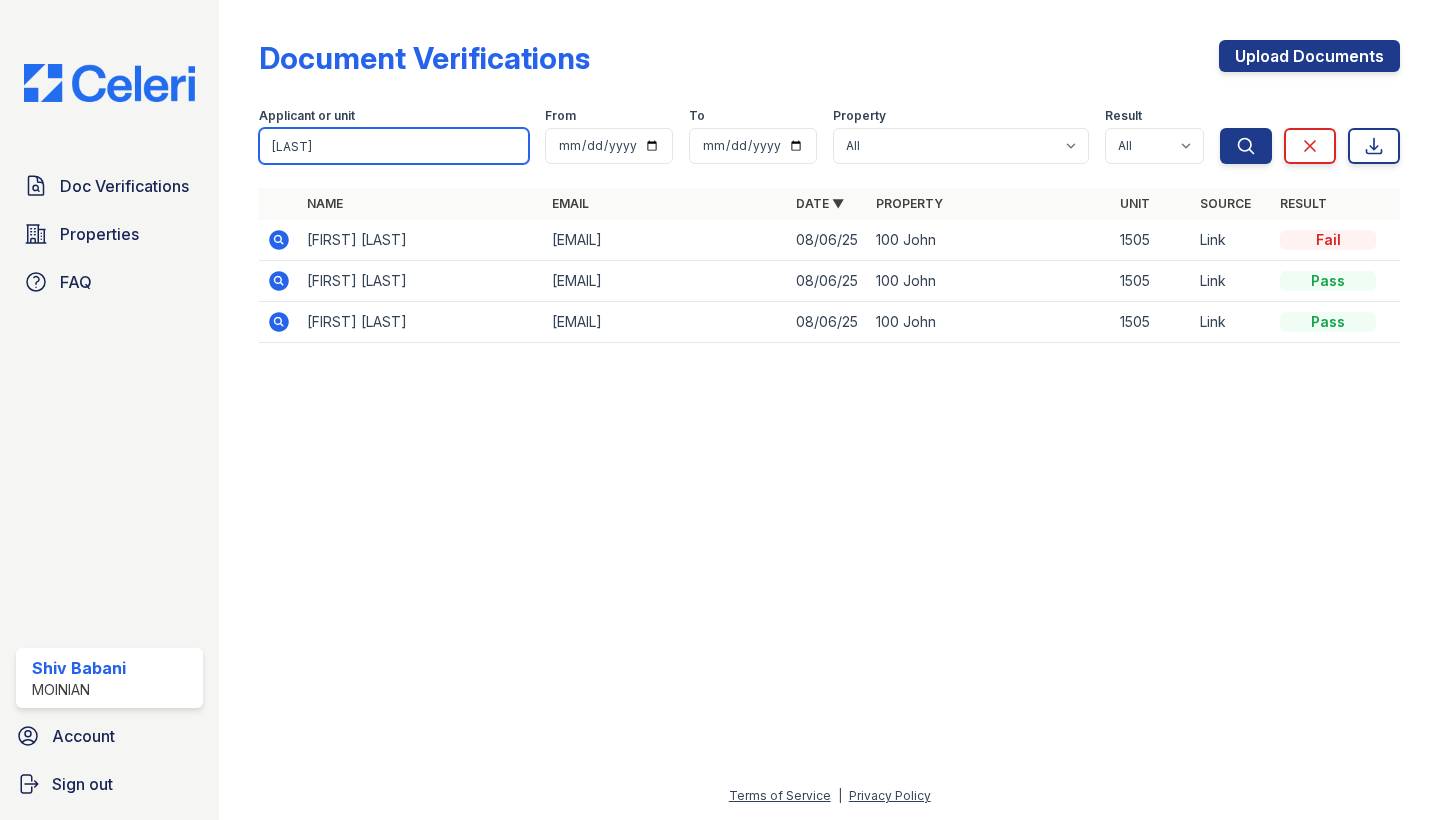 click on "azevedo" at bounding box center (394, 146) 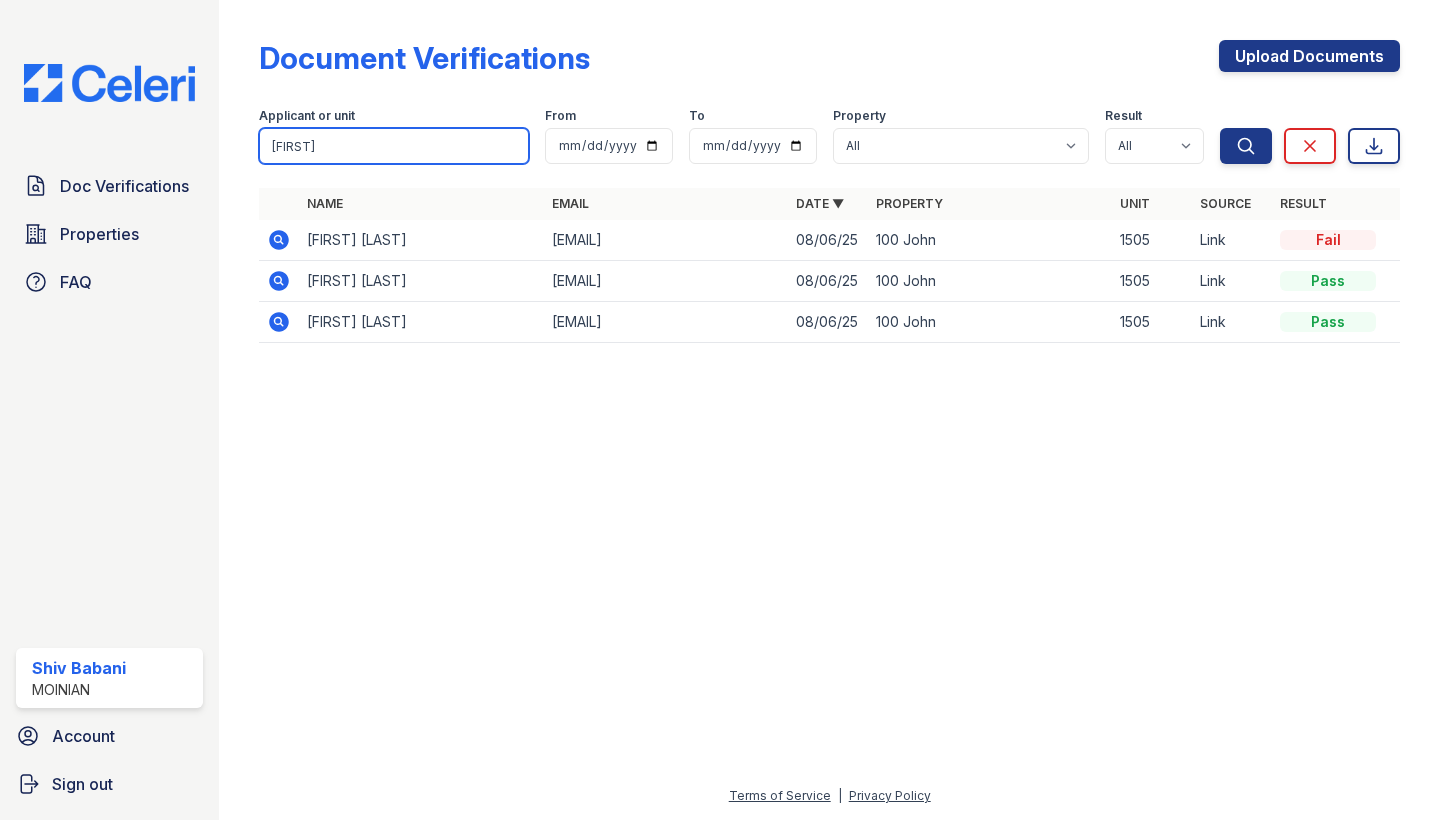 type on "julio" 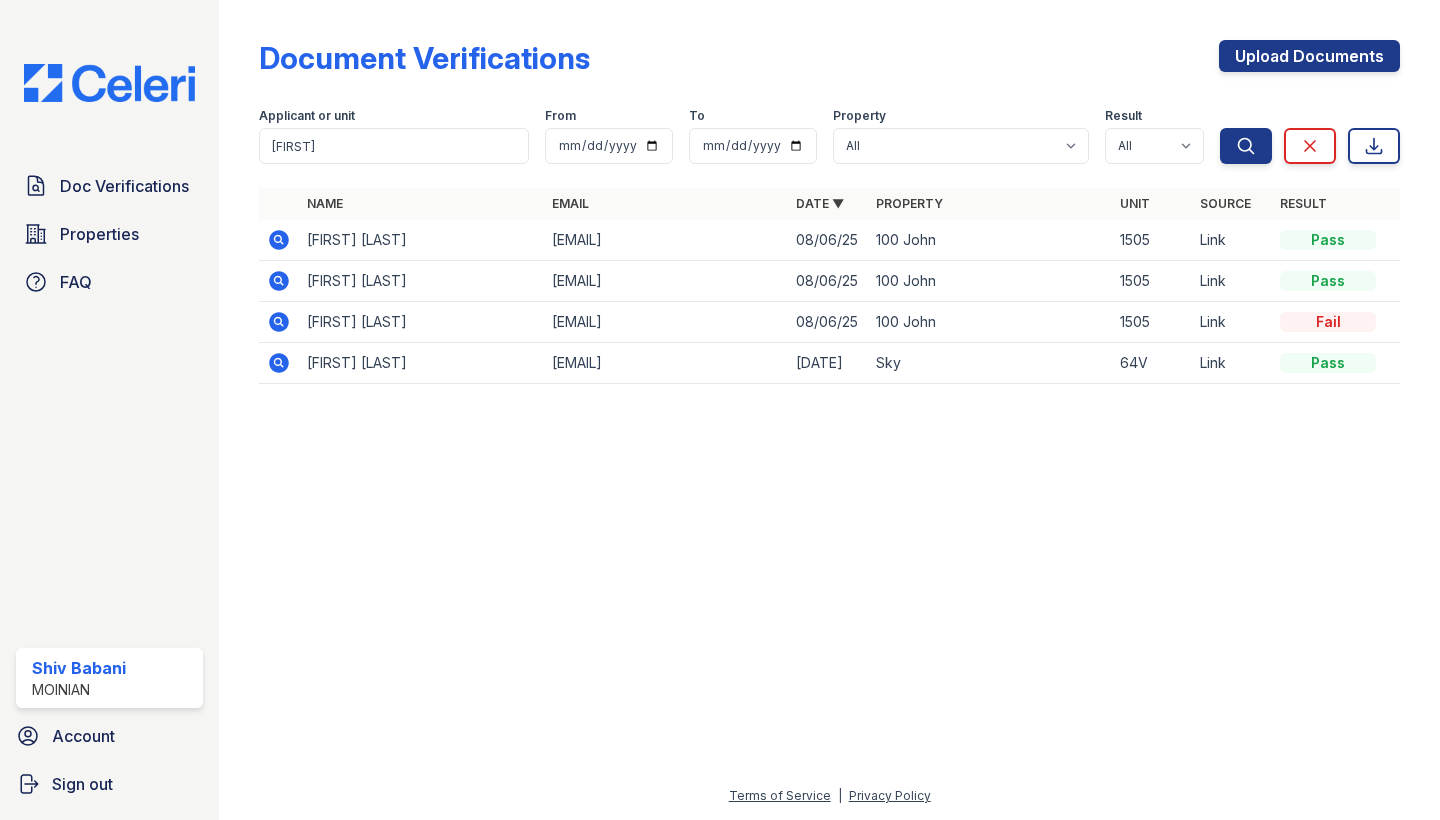 drag, startPoint x: 464, startPoint y: 155, endPoint x: 275, endPoint y: 241, distance: 207.64633 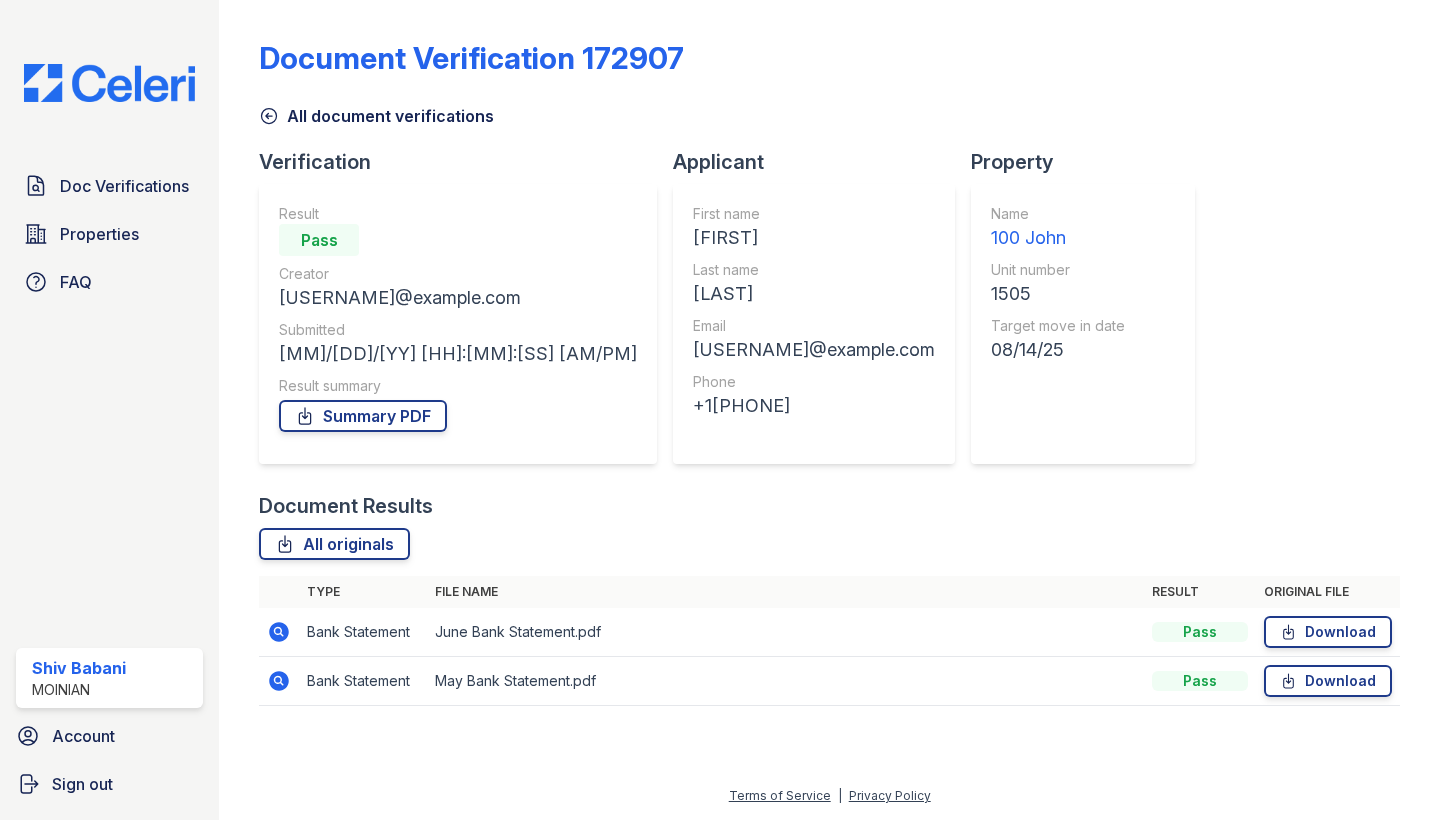 scroll, scrollTop: 2, scrollLeft: 0, axis: vertical 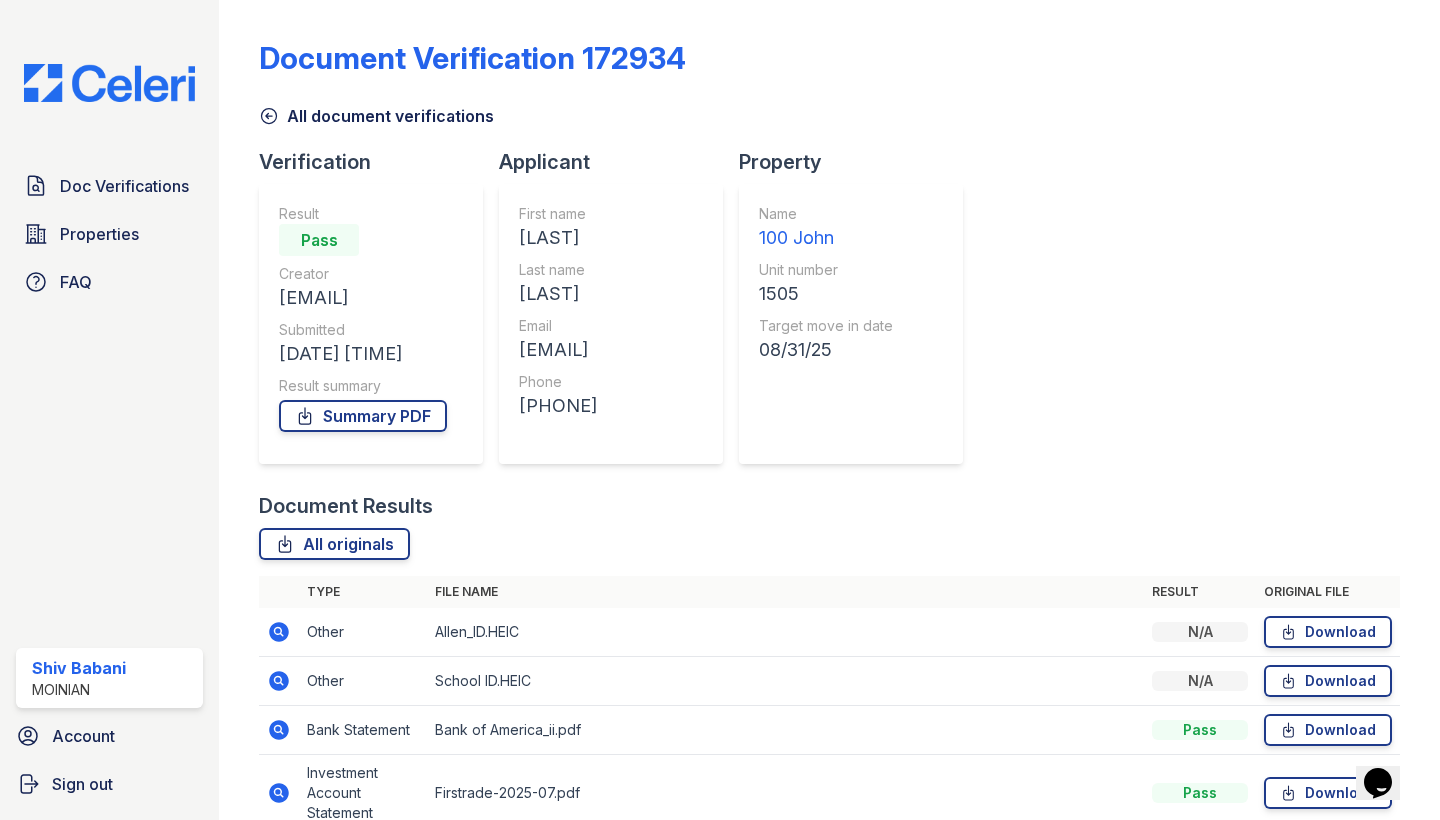 click on "+17186624947" at bounding box center (558, 406) 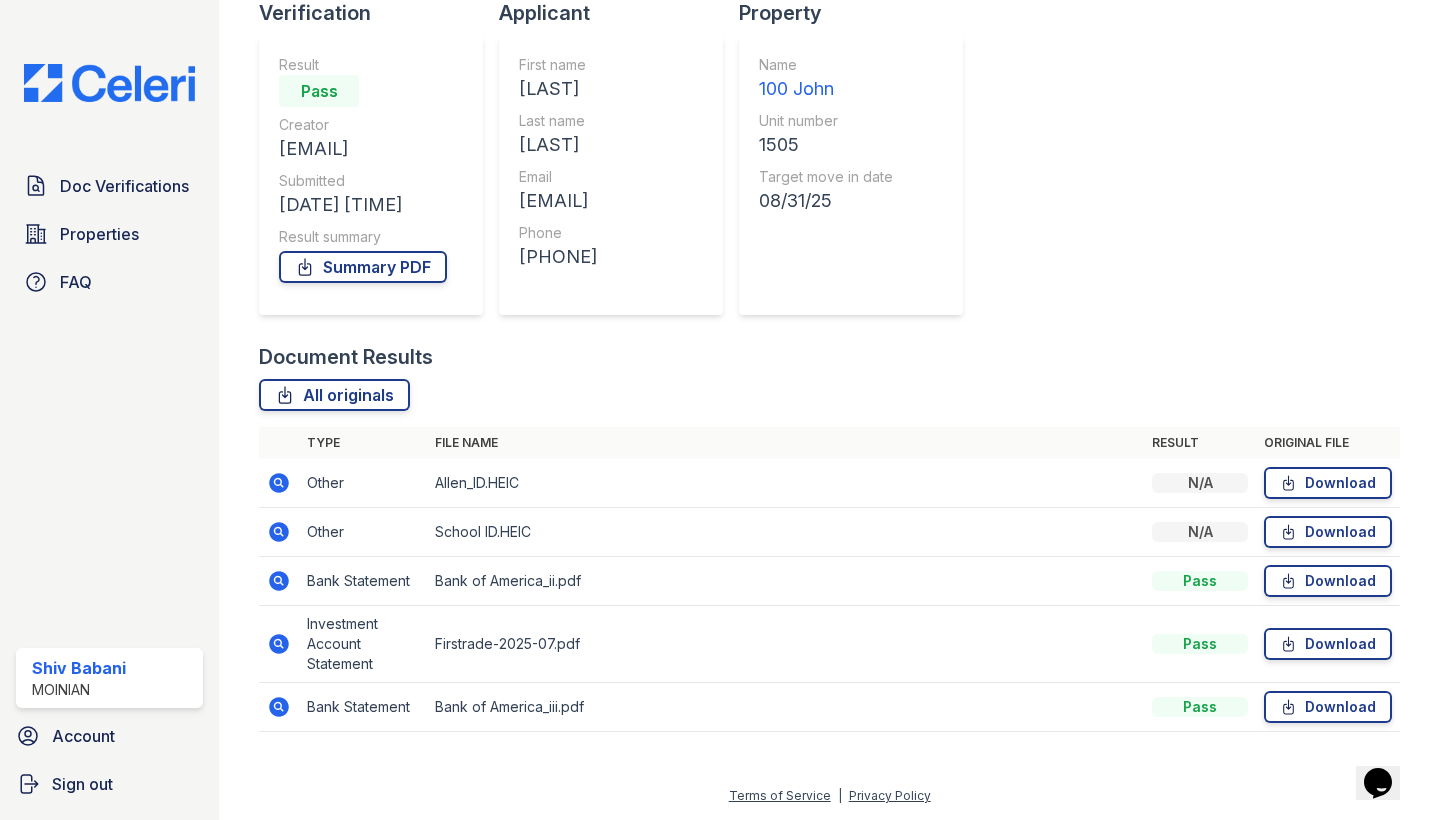 scroll, scrollTop: 149, scrollLeft: 0, axis: vertical 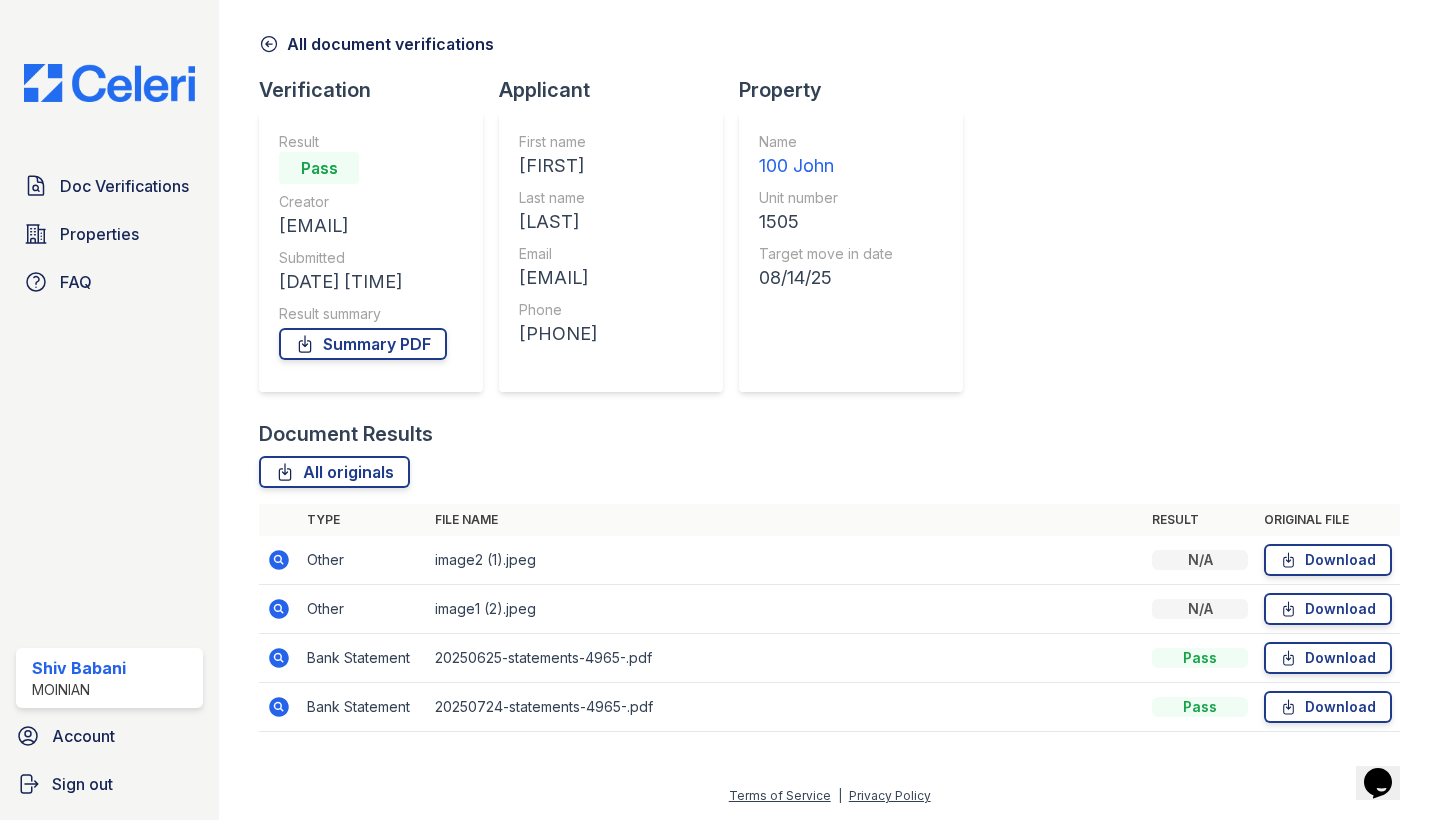 click 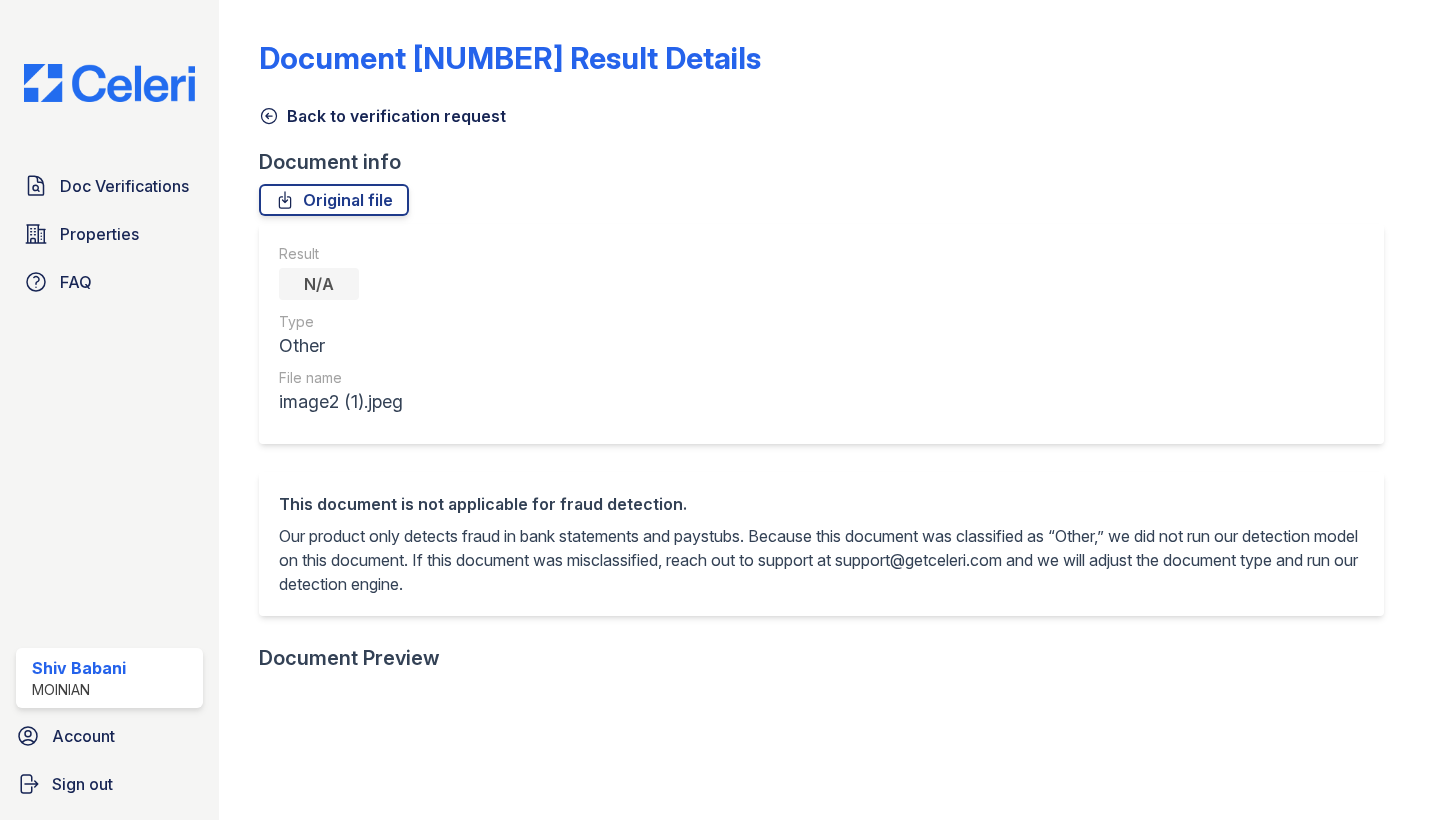 scroll, scrollTop: 0, scrollLeft: 0, axis: both 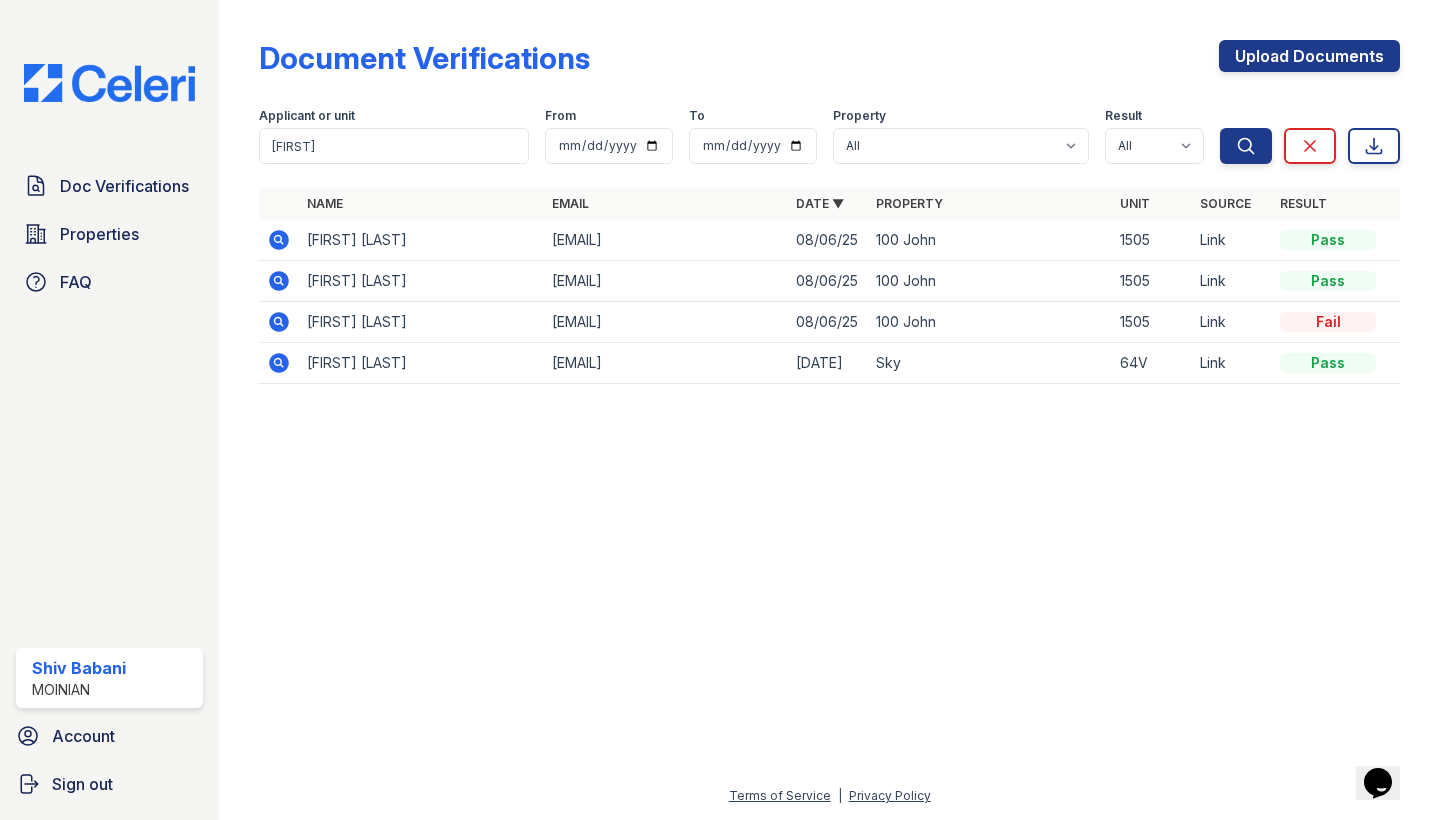 click 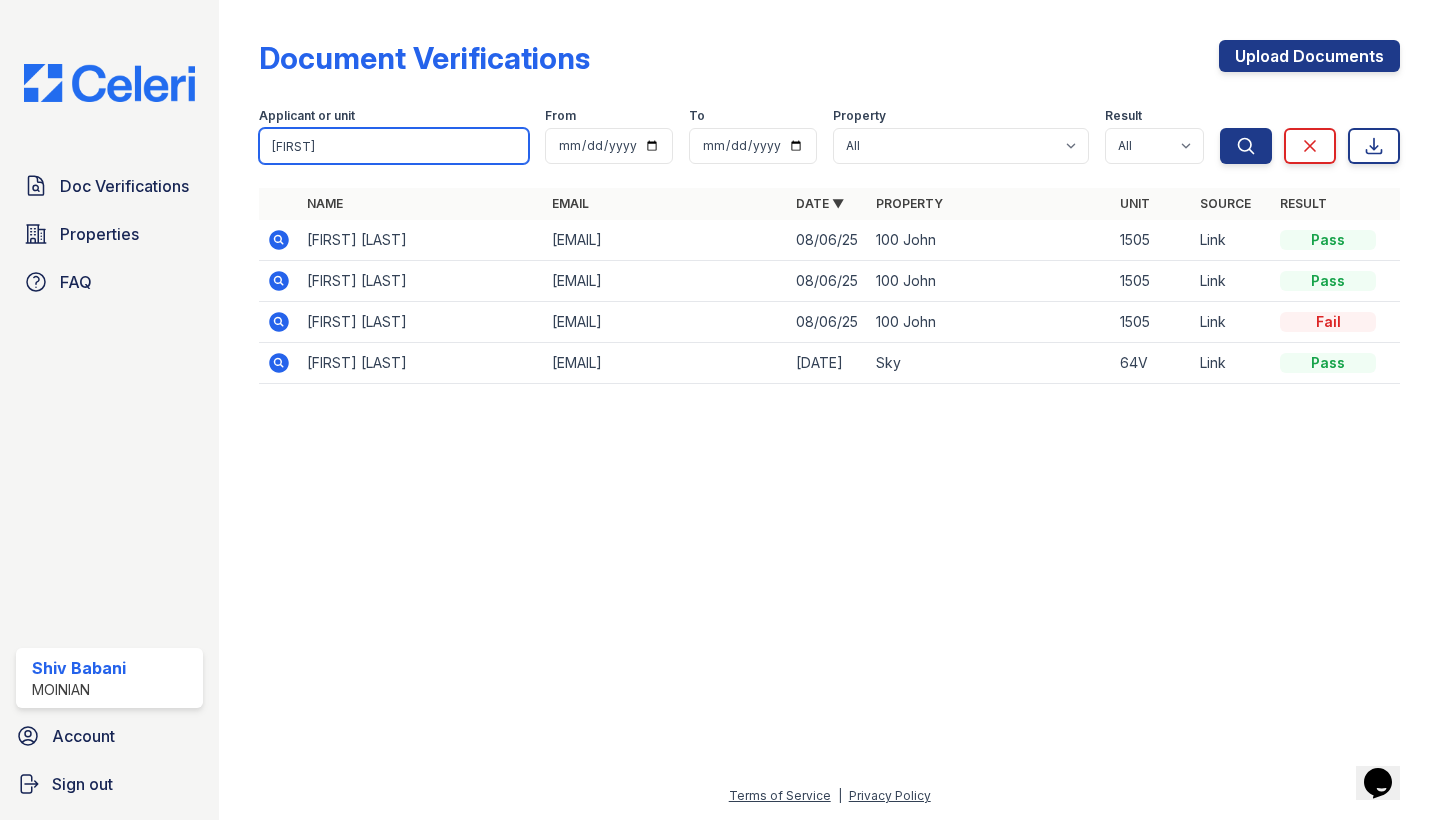 click on "julio" at bounding box center [394, 146] 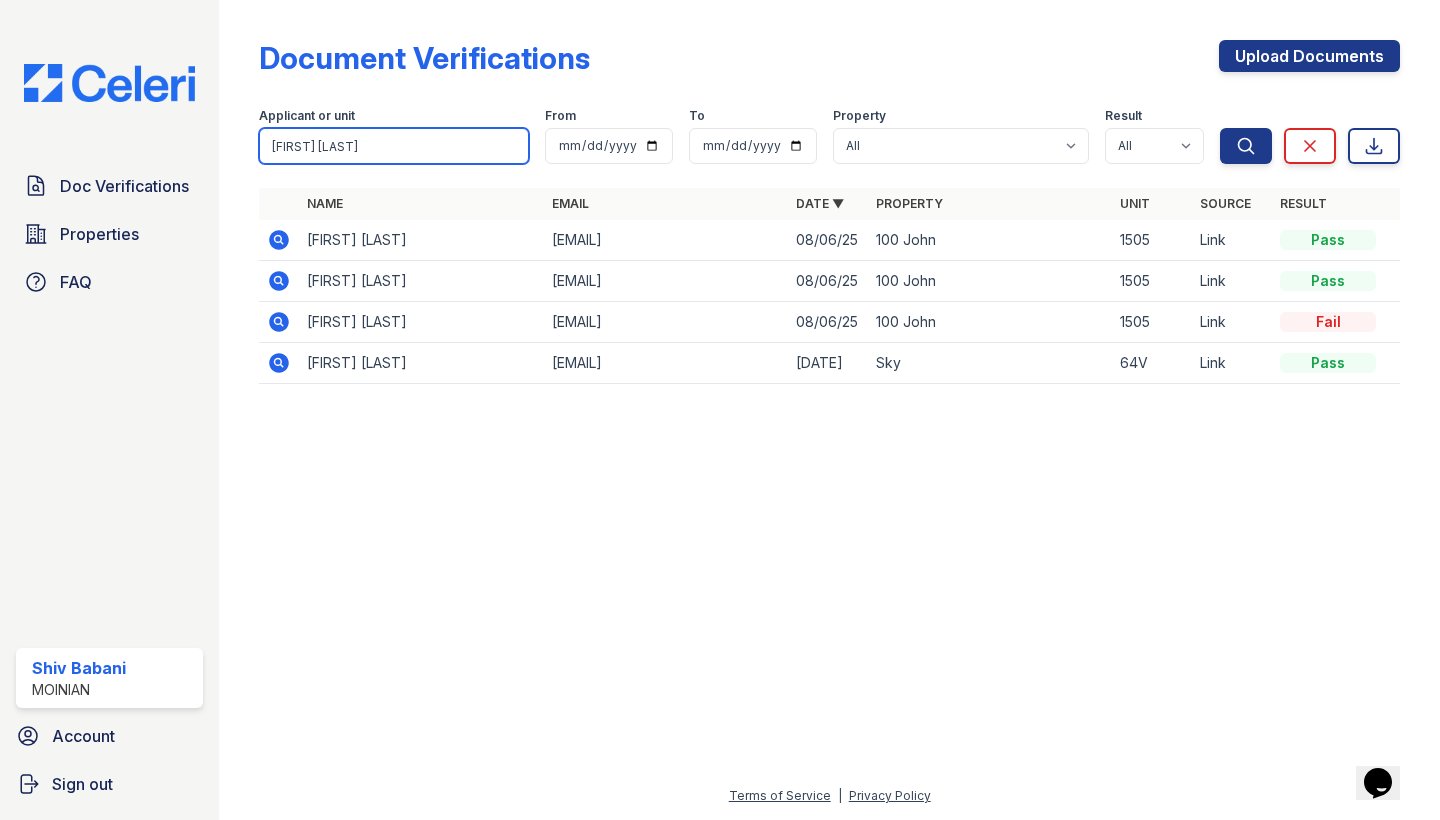 type on "Amy chen" 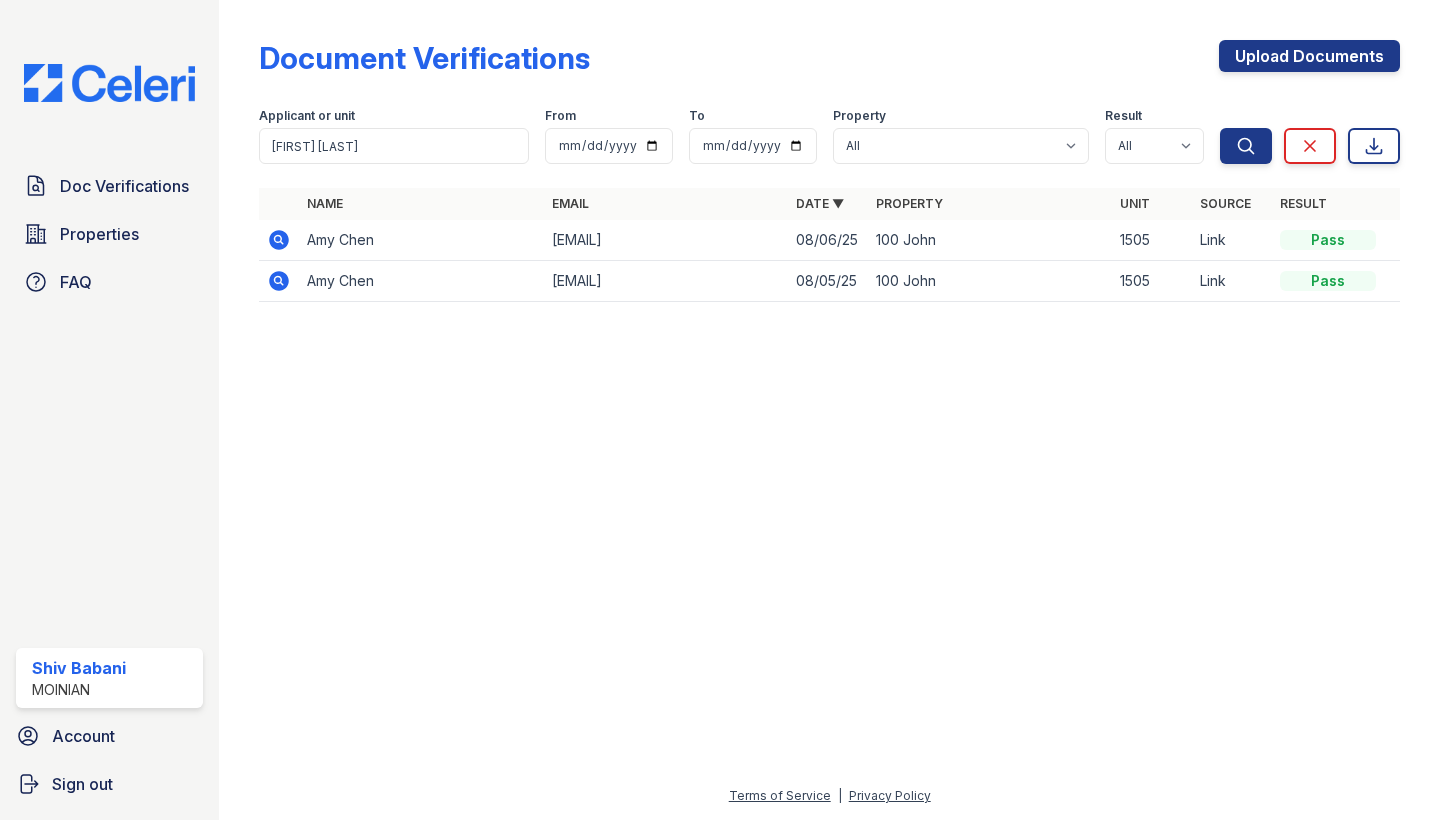 click 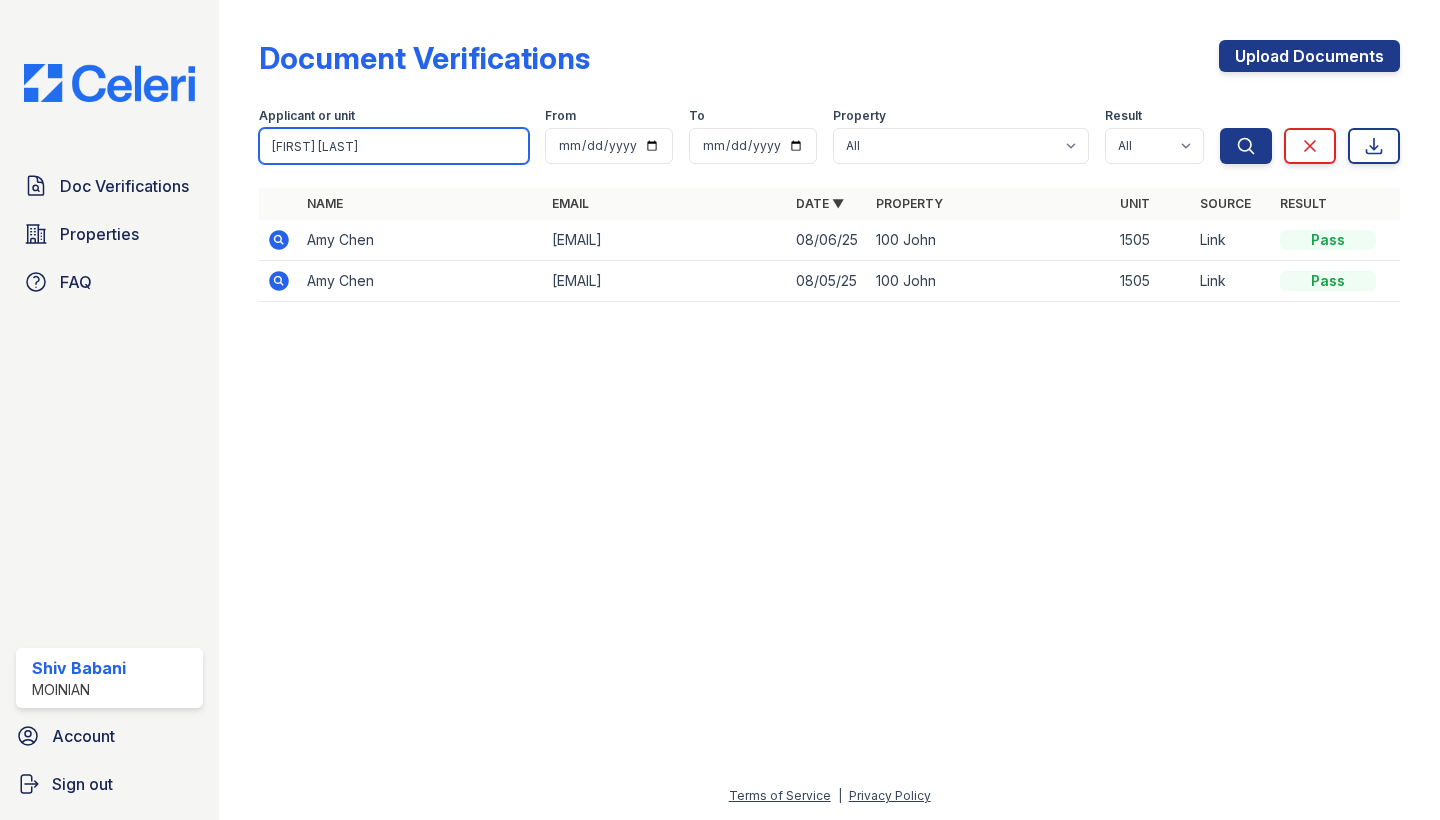 click on "Amy chen" at bounding box center [394, 146] 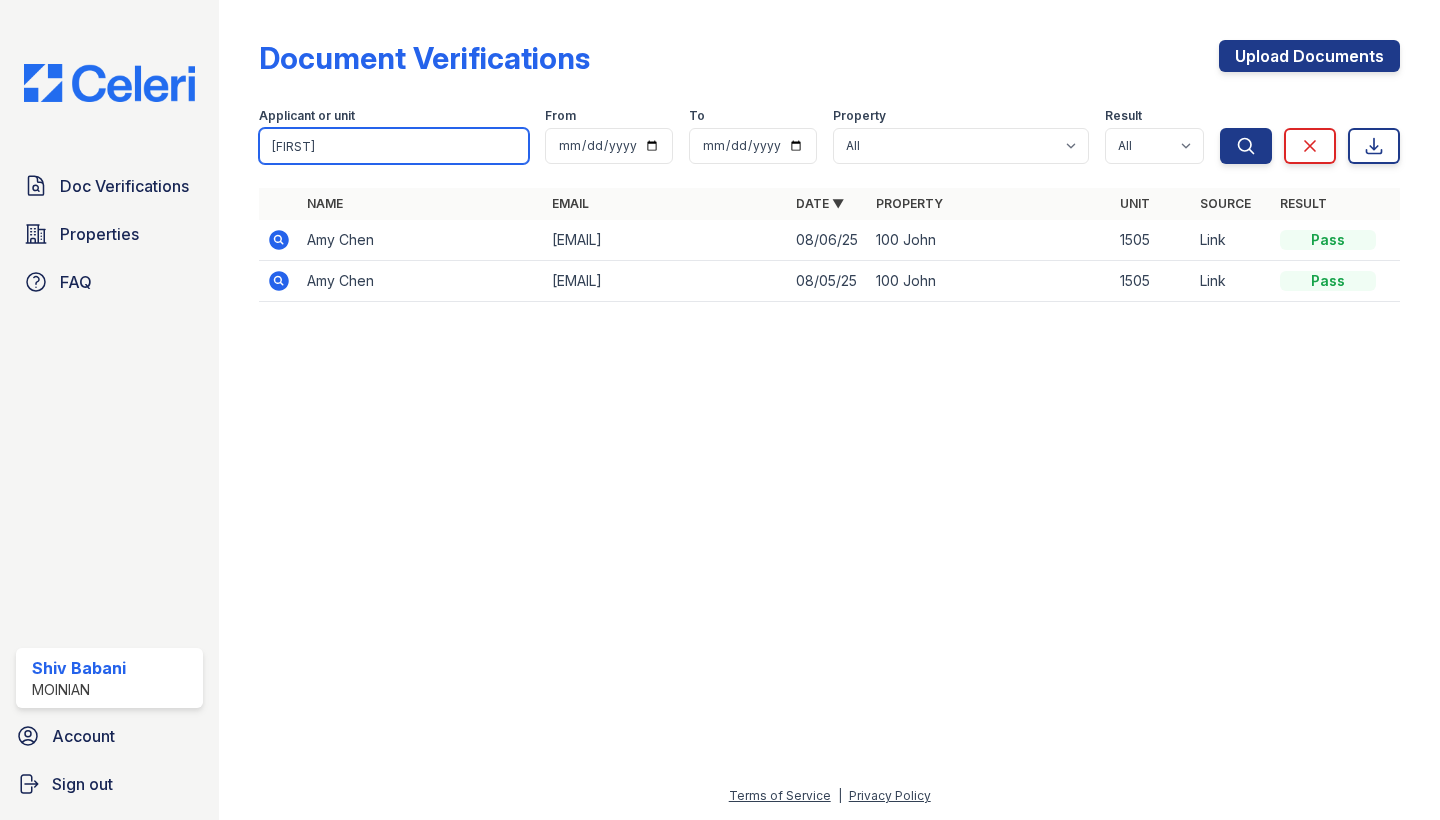 type on "julio" 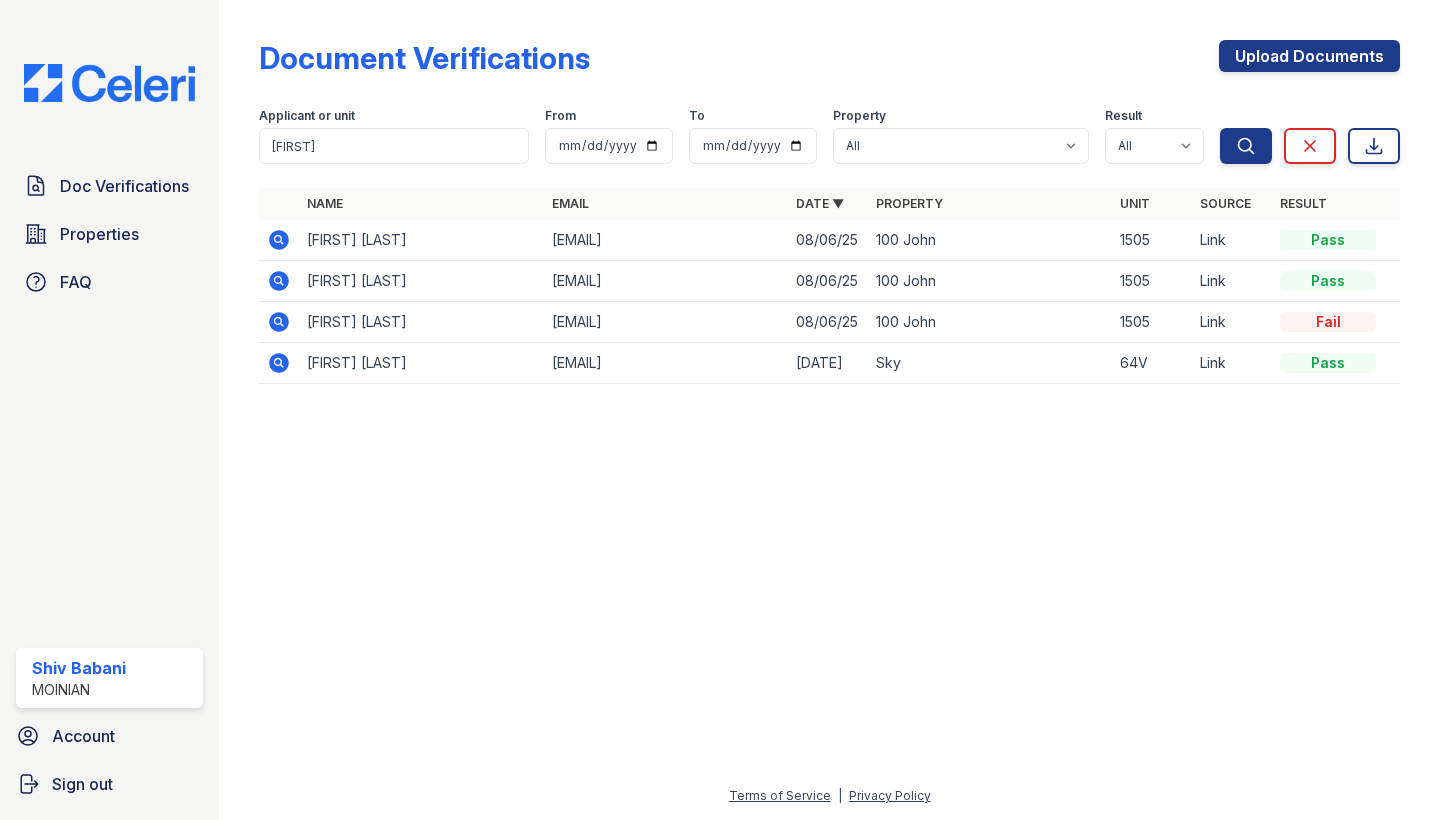 click on "Julio  Bayle" at bounding box center (421, 322) 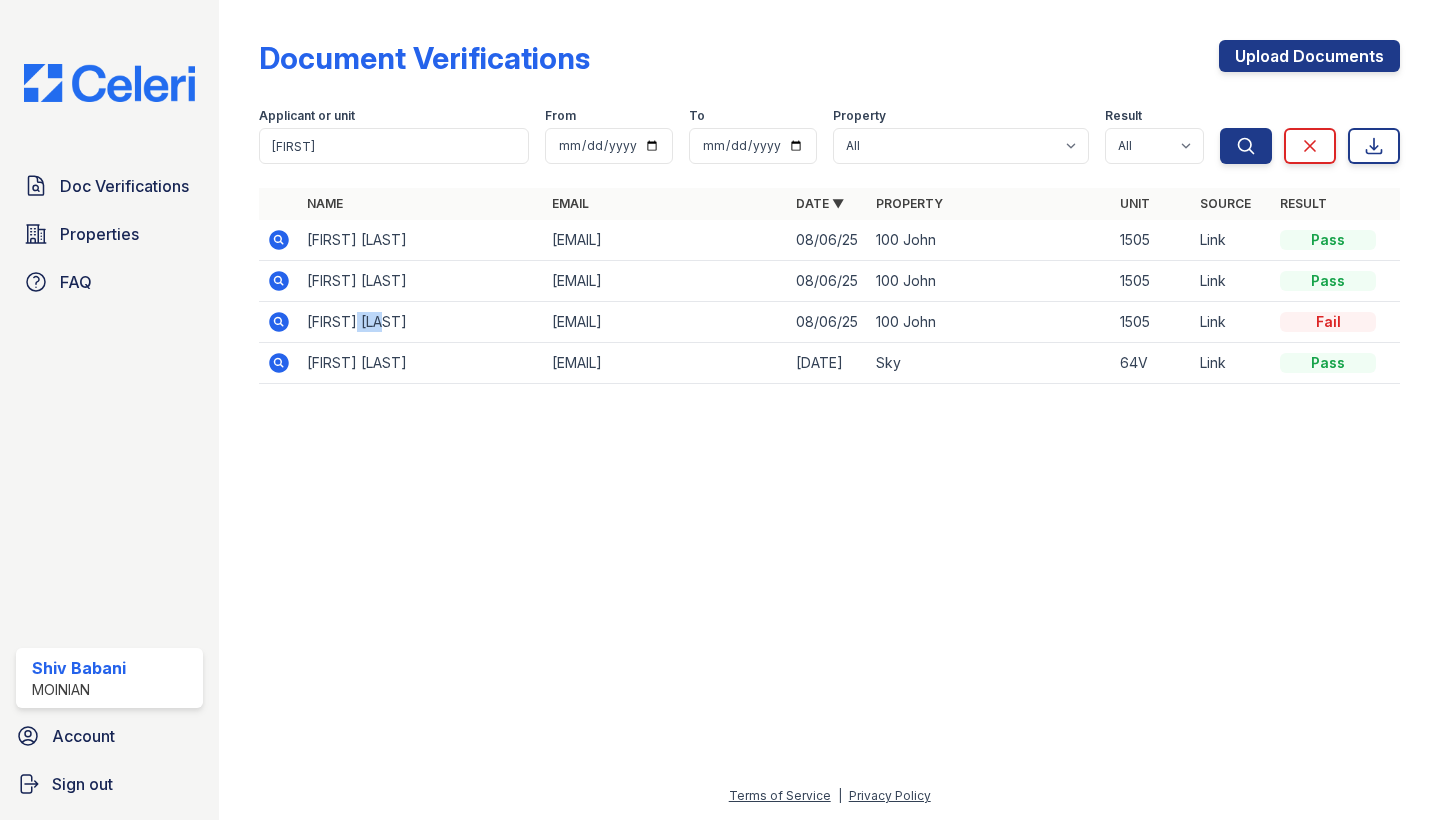 click on "Julio  Bayle" at bounding box center (421, 322) 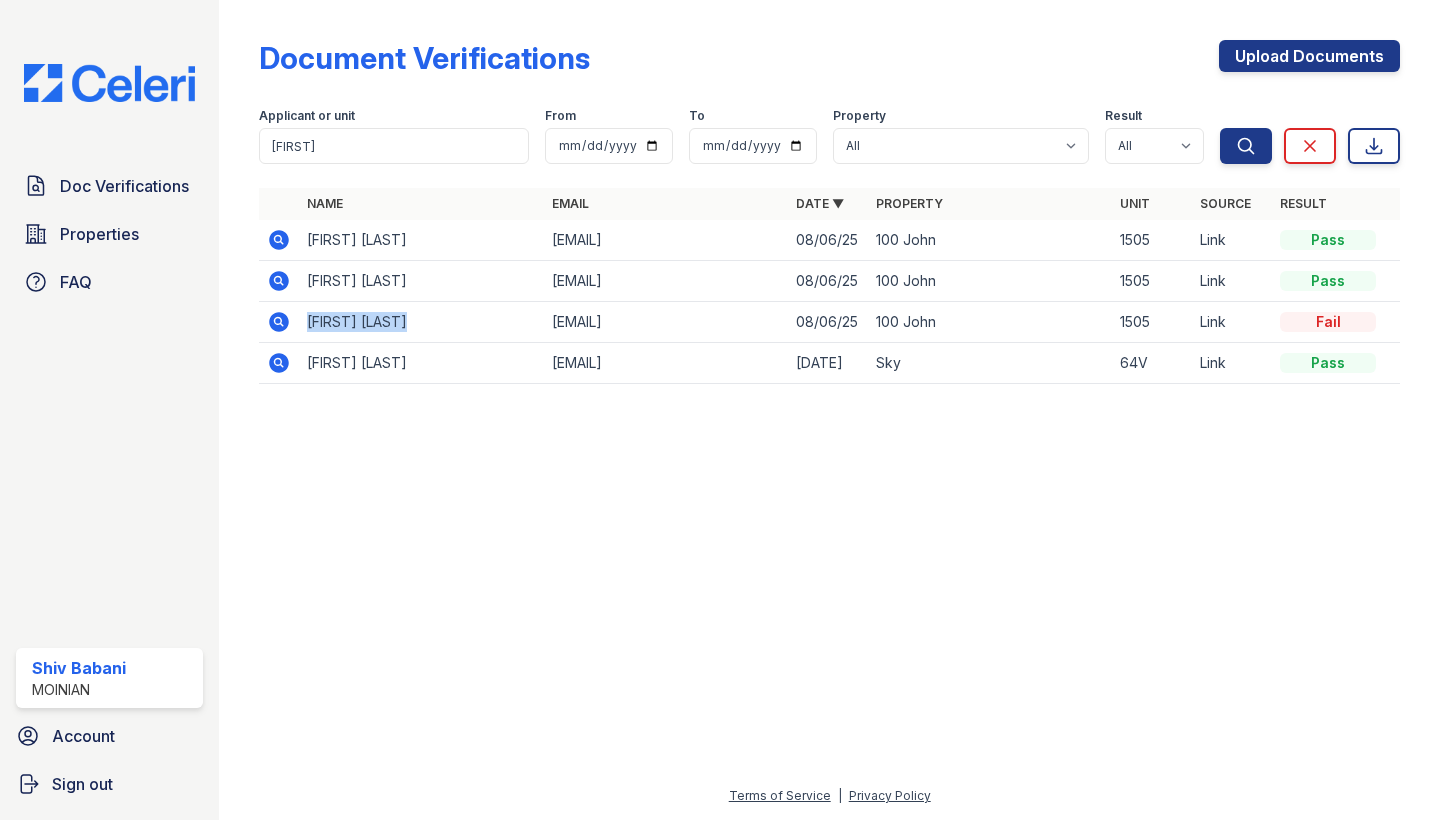 click on "Julio  Bayle" at bounding box center (421, 322) 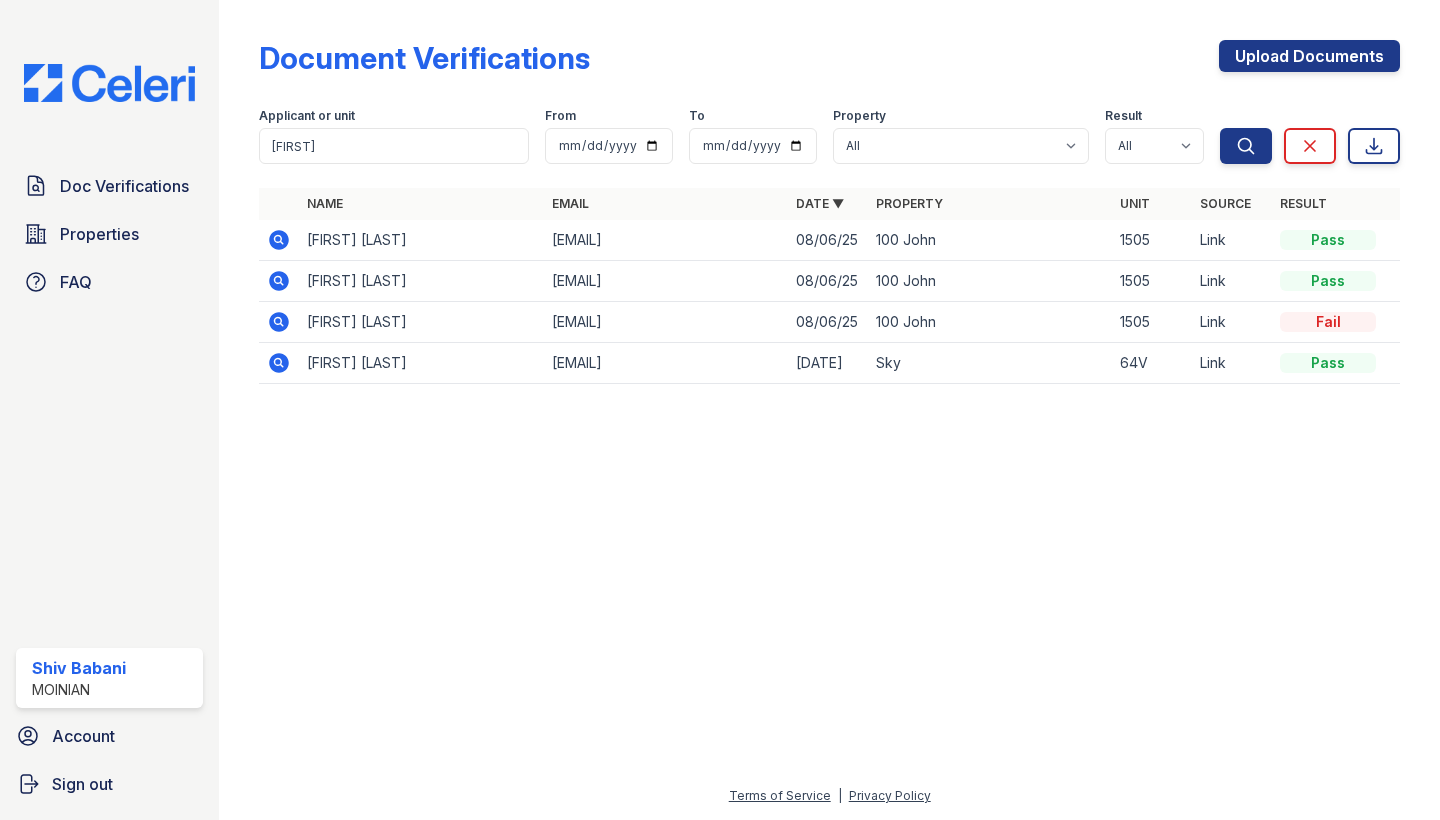 click on "lyvettebayle@gmail.com" at bounding box center (666, 322) 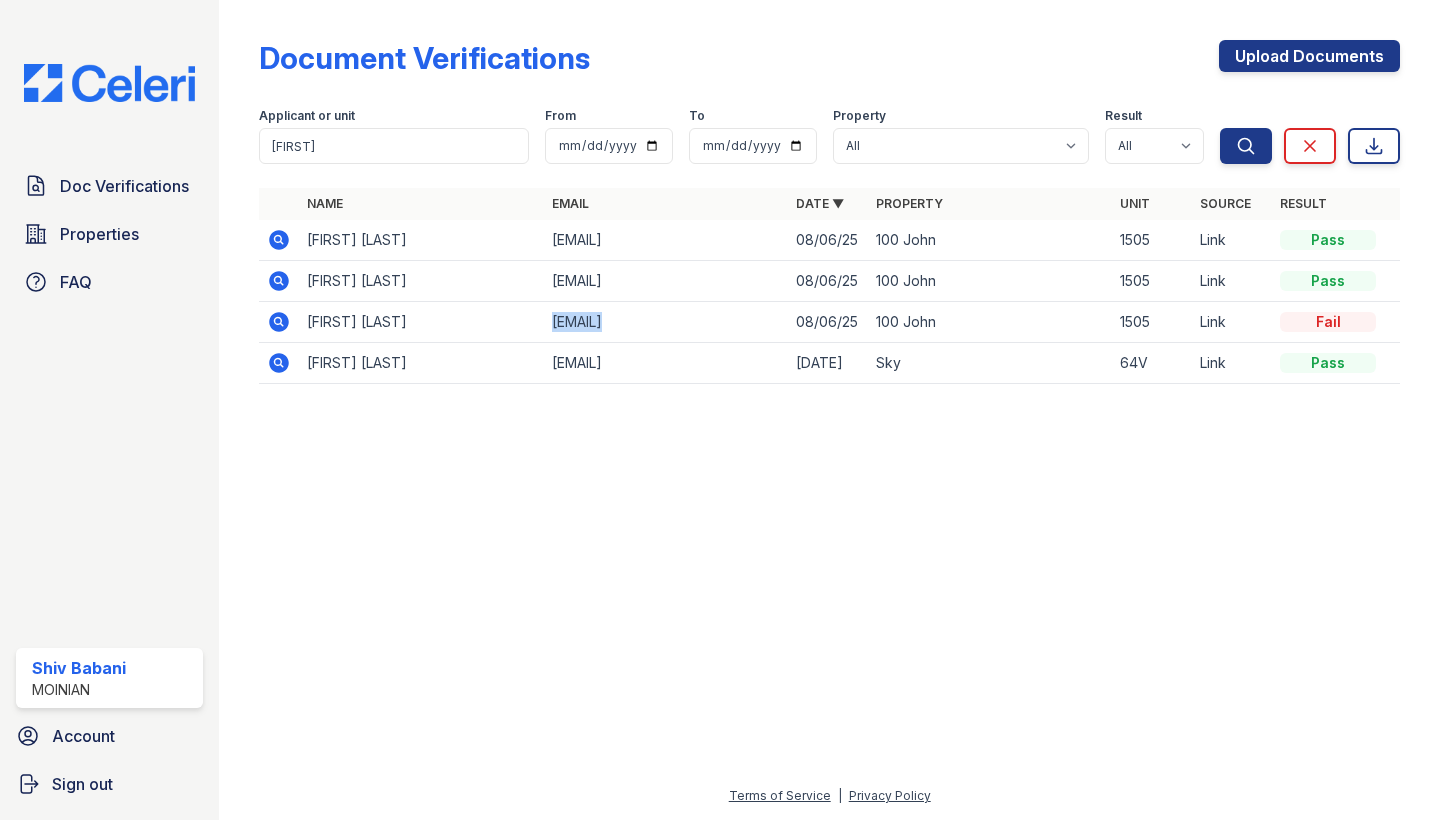 click on "lyvettebayle@gmail.com" at bounding box center [666, 322] 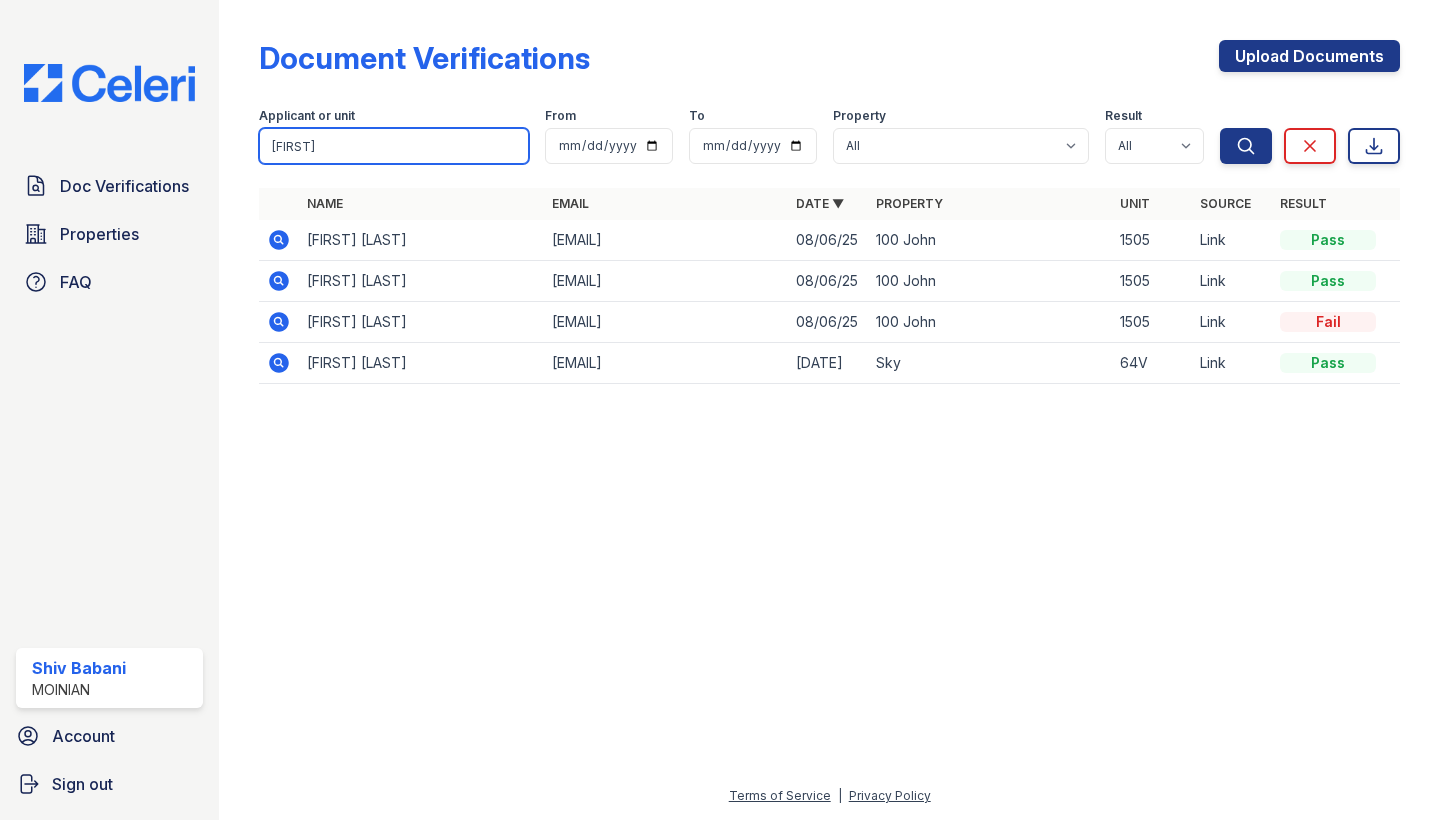 click on "julio" at bounding box center (394, 146) 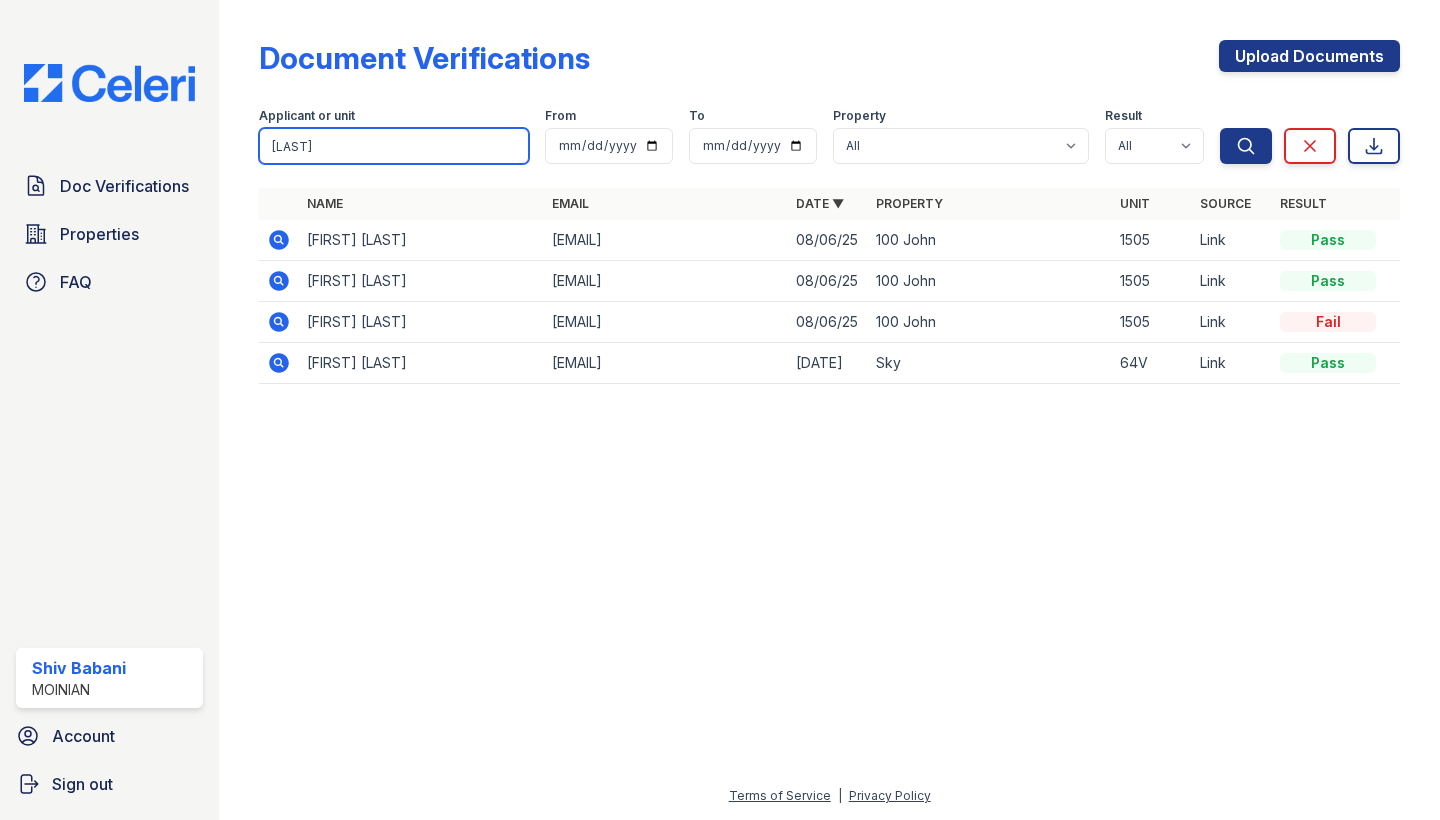type on "Marcello" 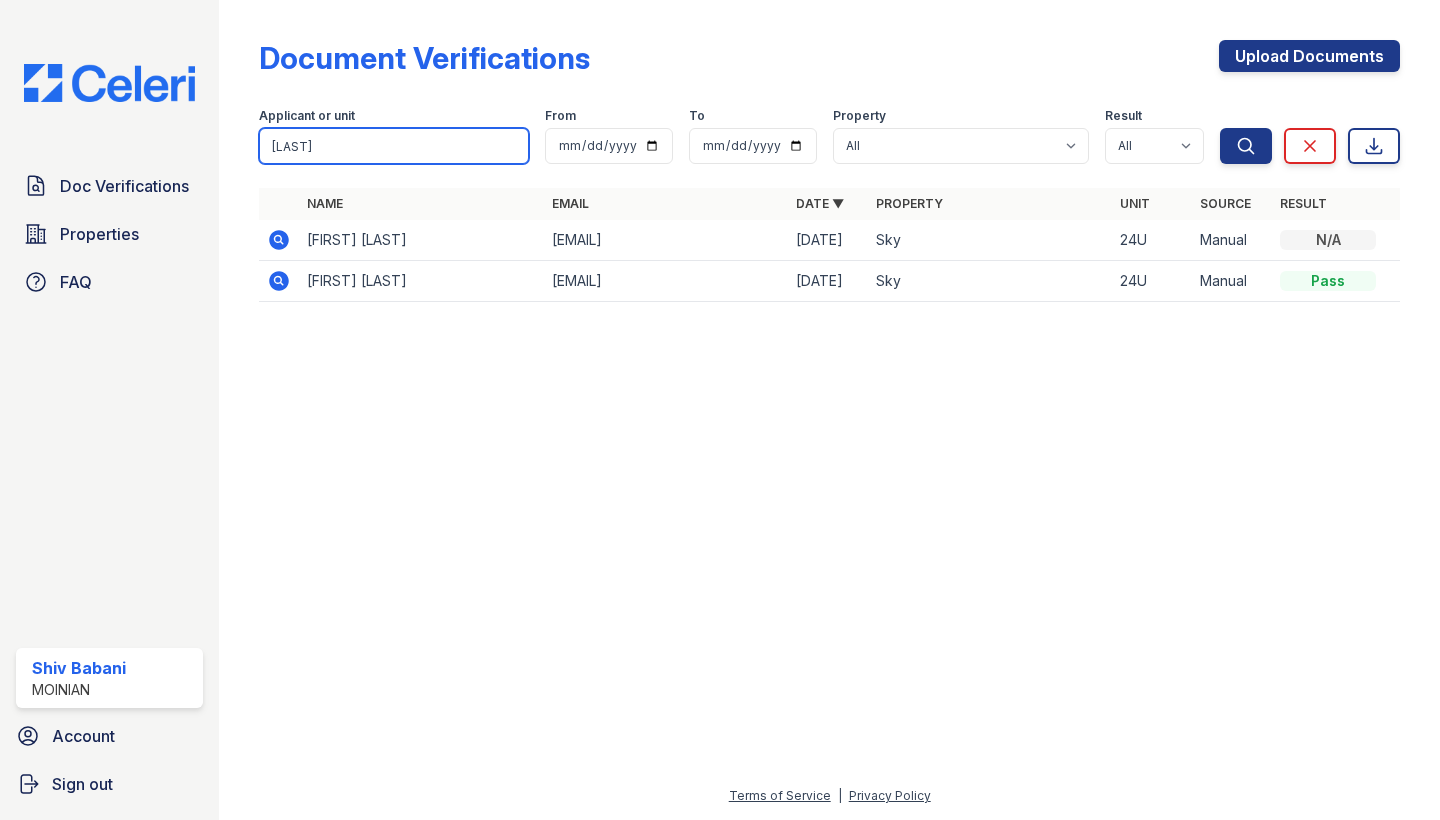 click on "Marcello" at bounding box center (394, 146) 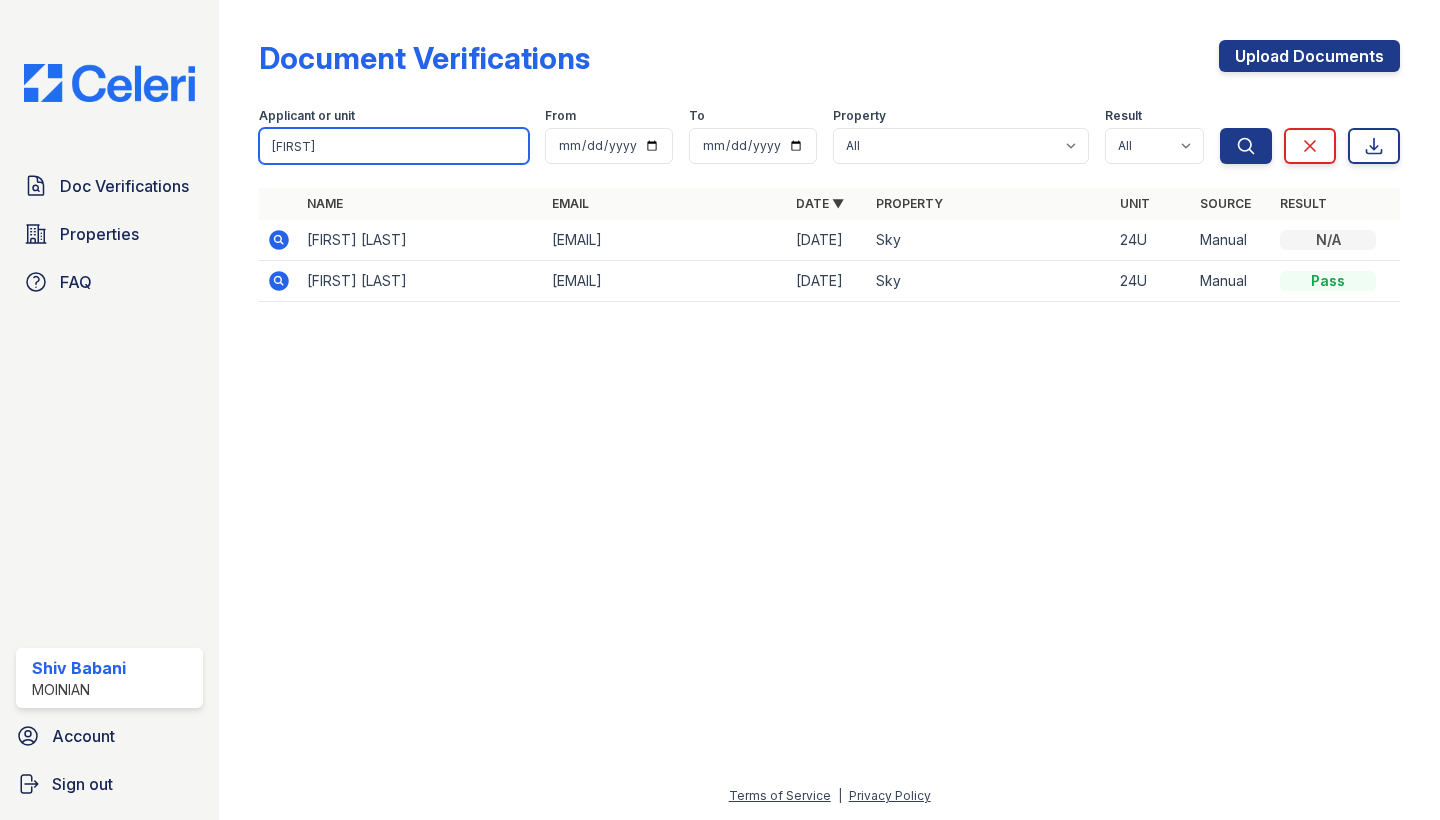 type on "xander" 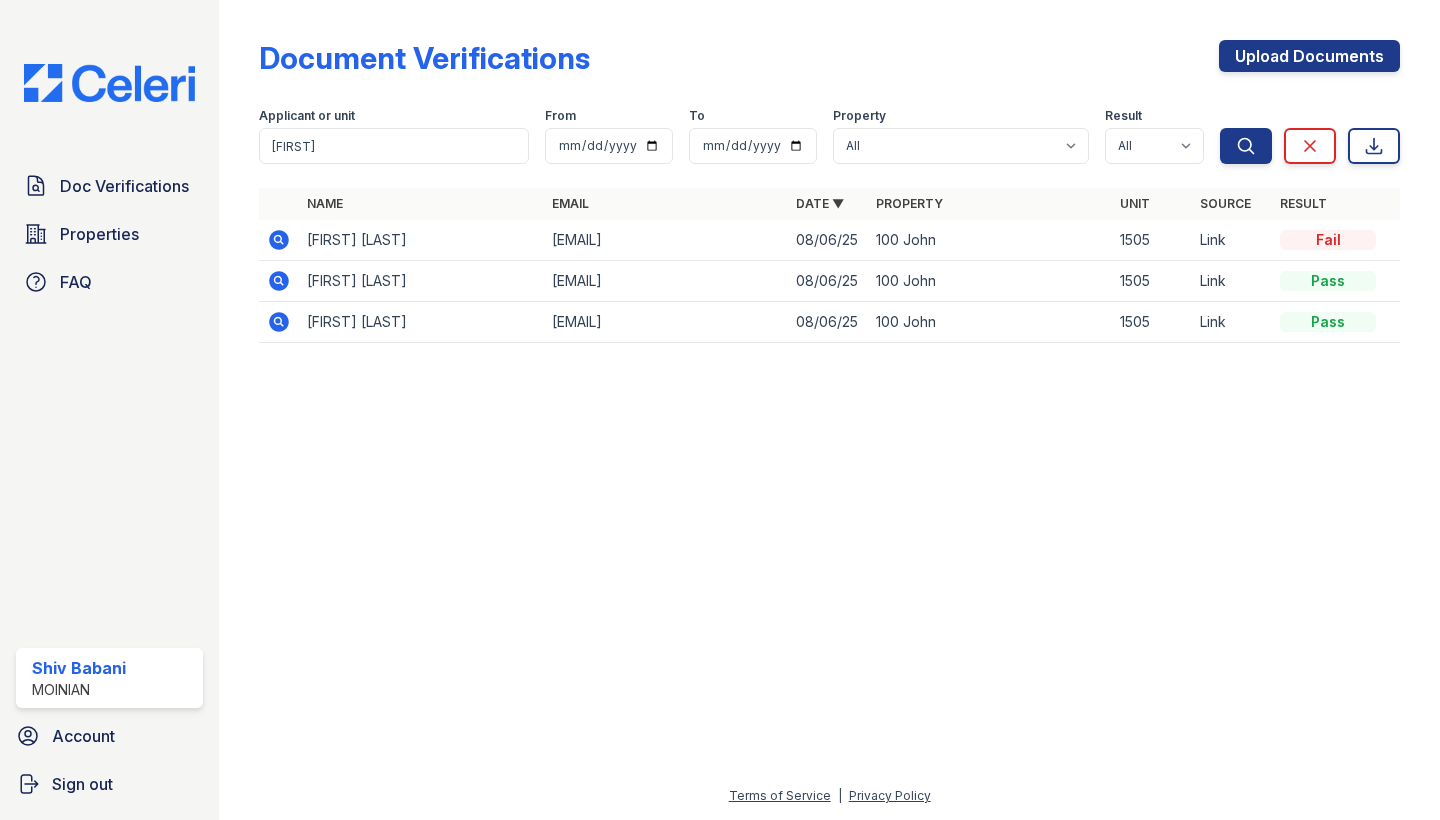 drag, startPoint x: 292, startPoint y: 181, endPoint x: 275, endPoint y: 245, distance: 66.21933 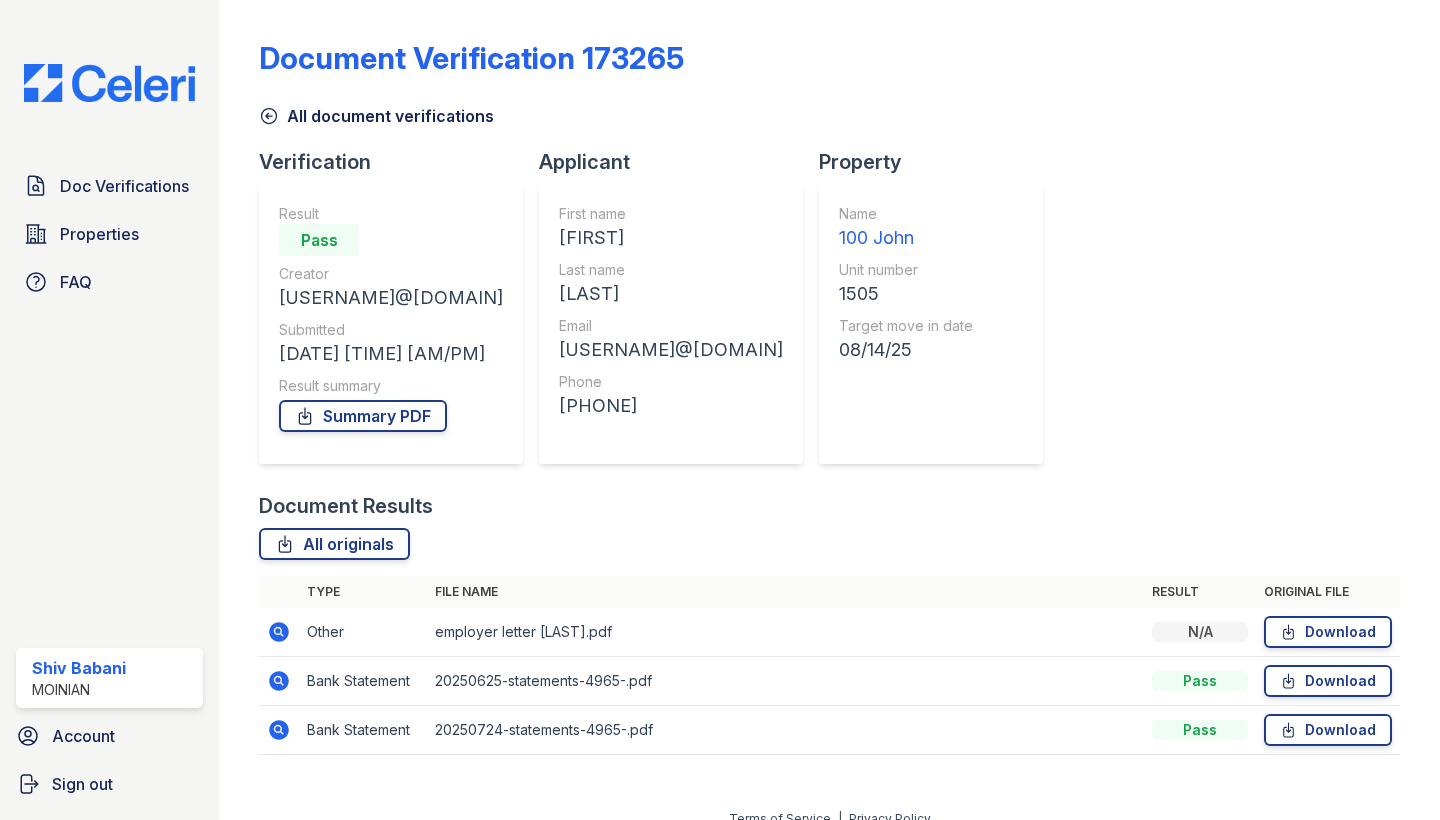 scroll, scrollTop: 0, scrollLeft: 0, axis: both 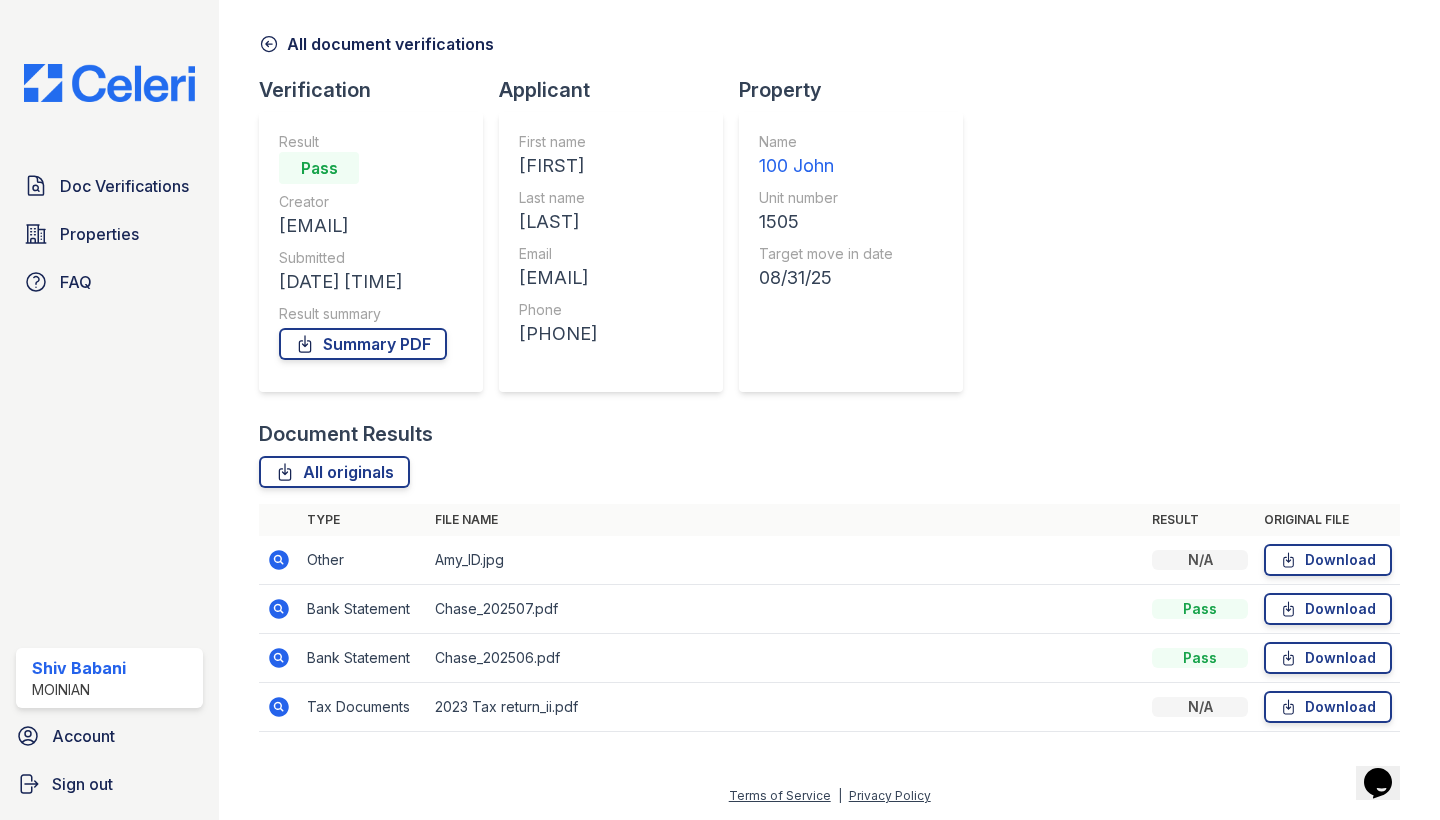 click 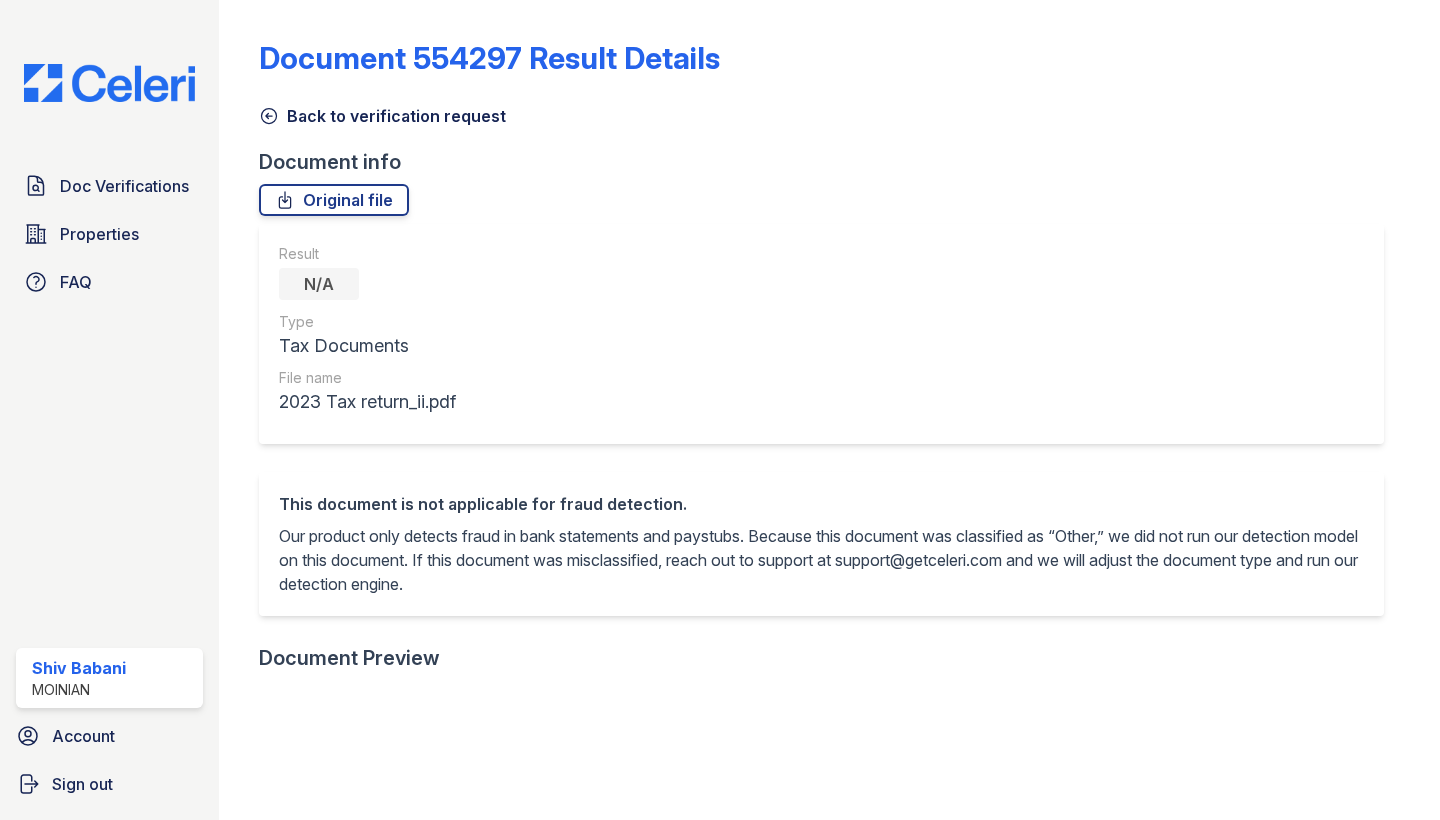 scroll, scrollTop: 0, scrollLeft: 0, axis: both 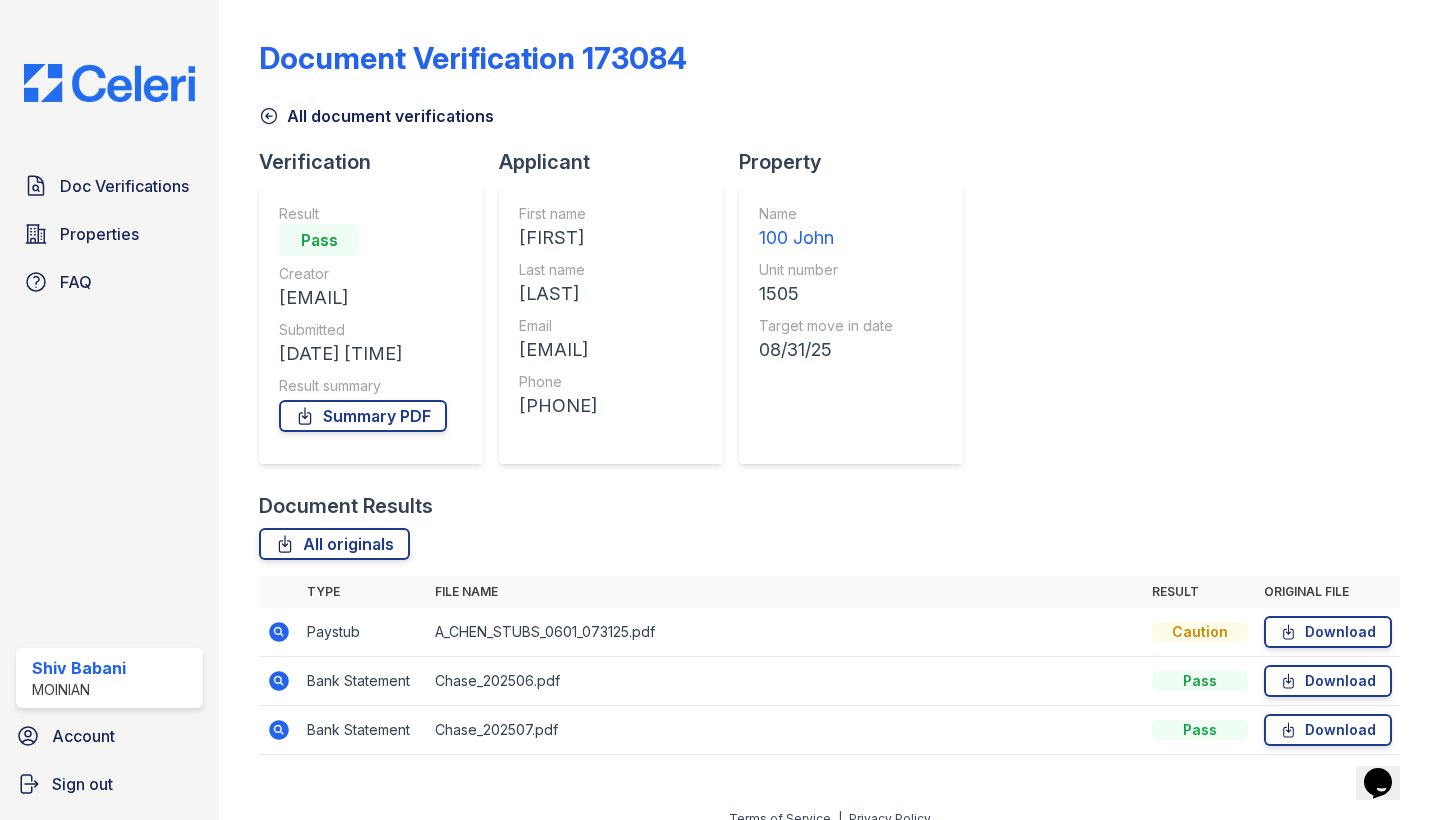 click on "First name
[FIRST]
Last name
[LAST]
Email
[EMAIL]
Phone
[PHONE]" at bounding box center (558, 324) 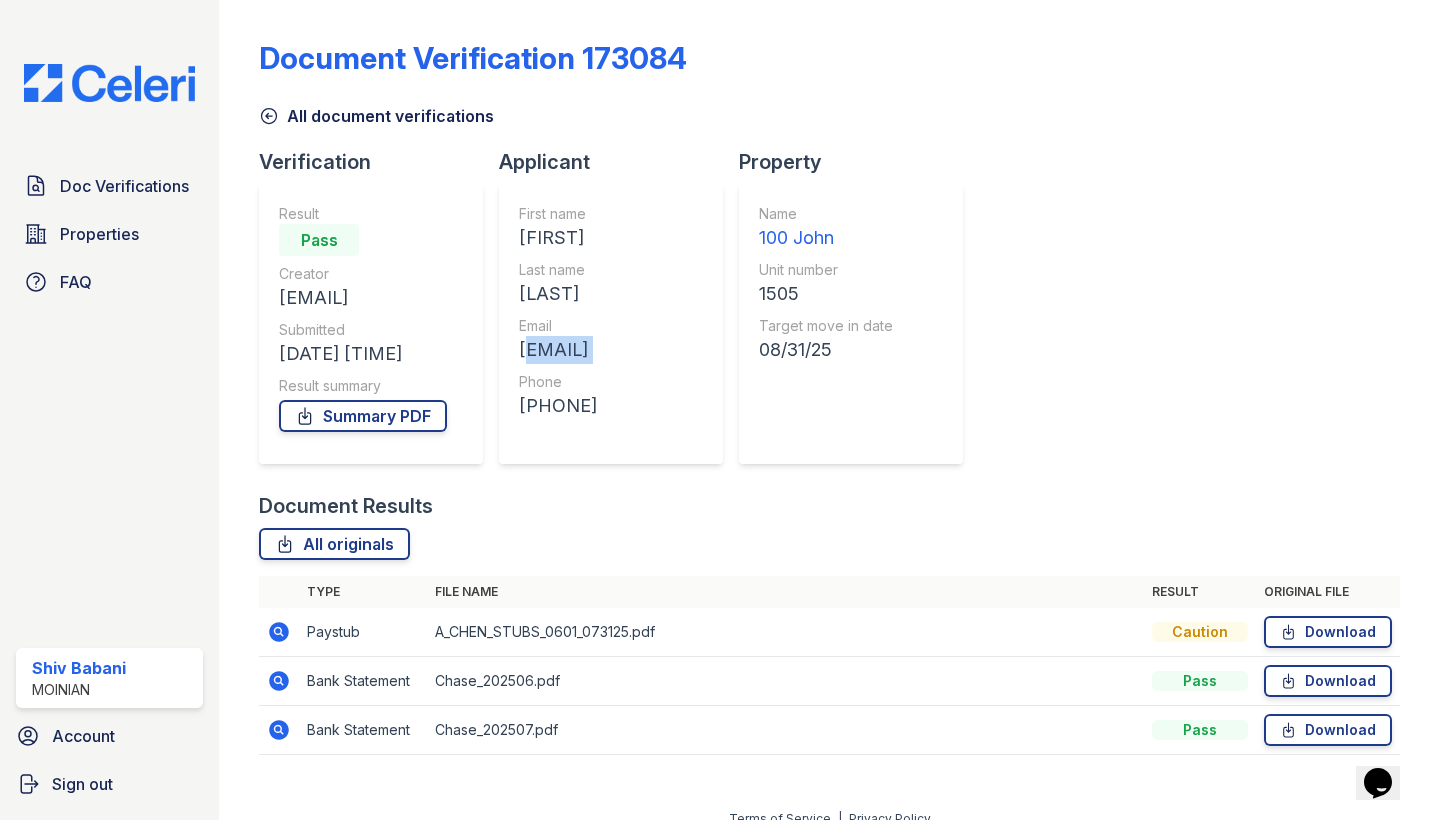 click on "[EMAIL]" at bounding box center (558, 350) 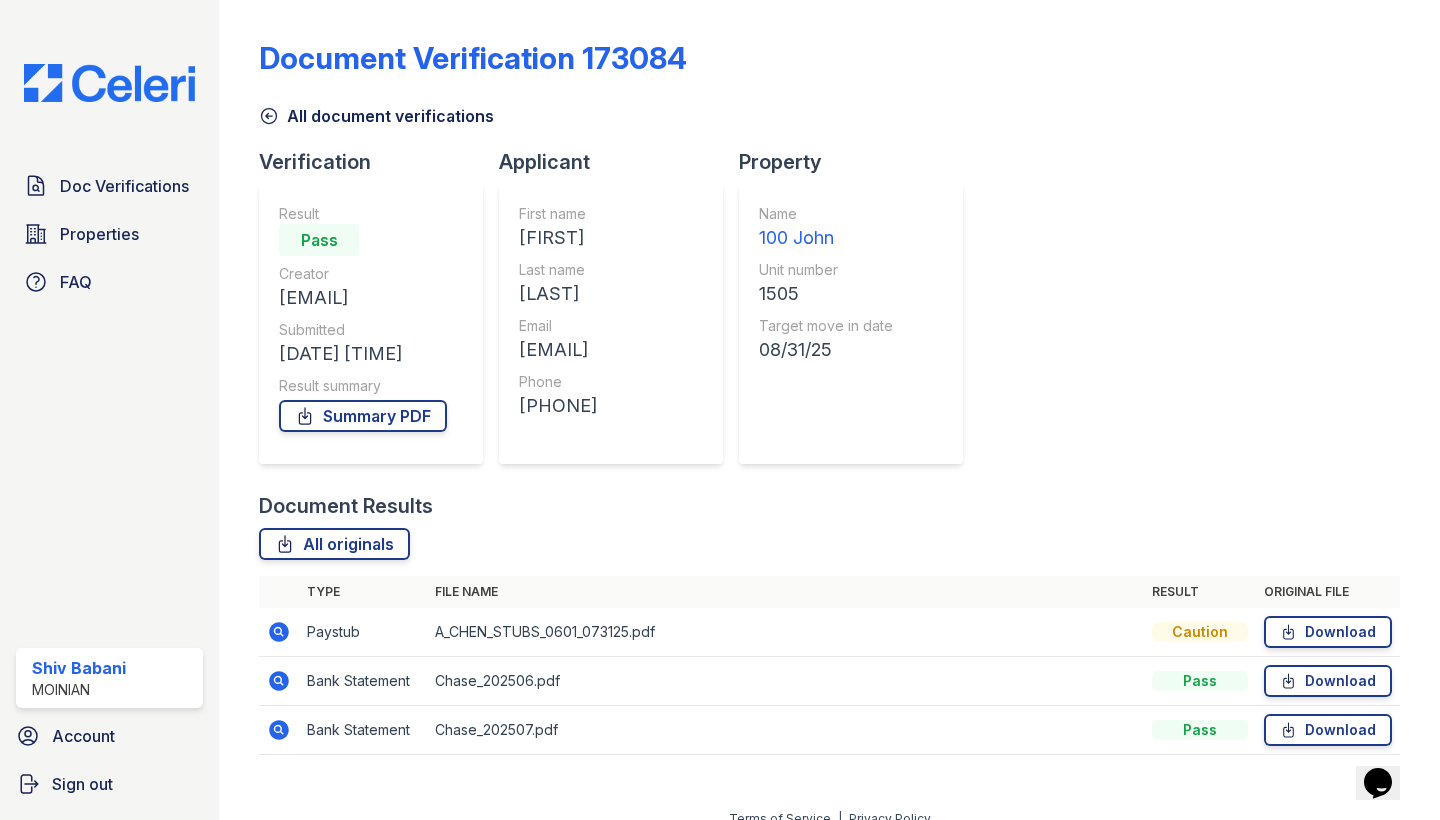 click on "[PHONE]" at bounding box center [558, 406] 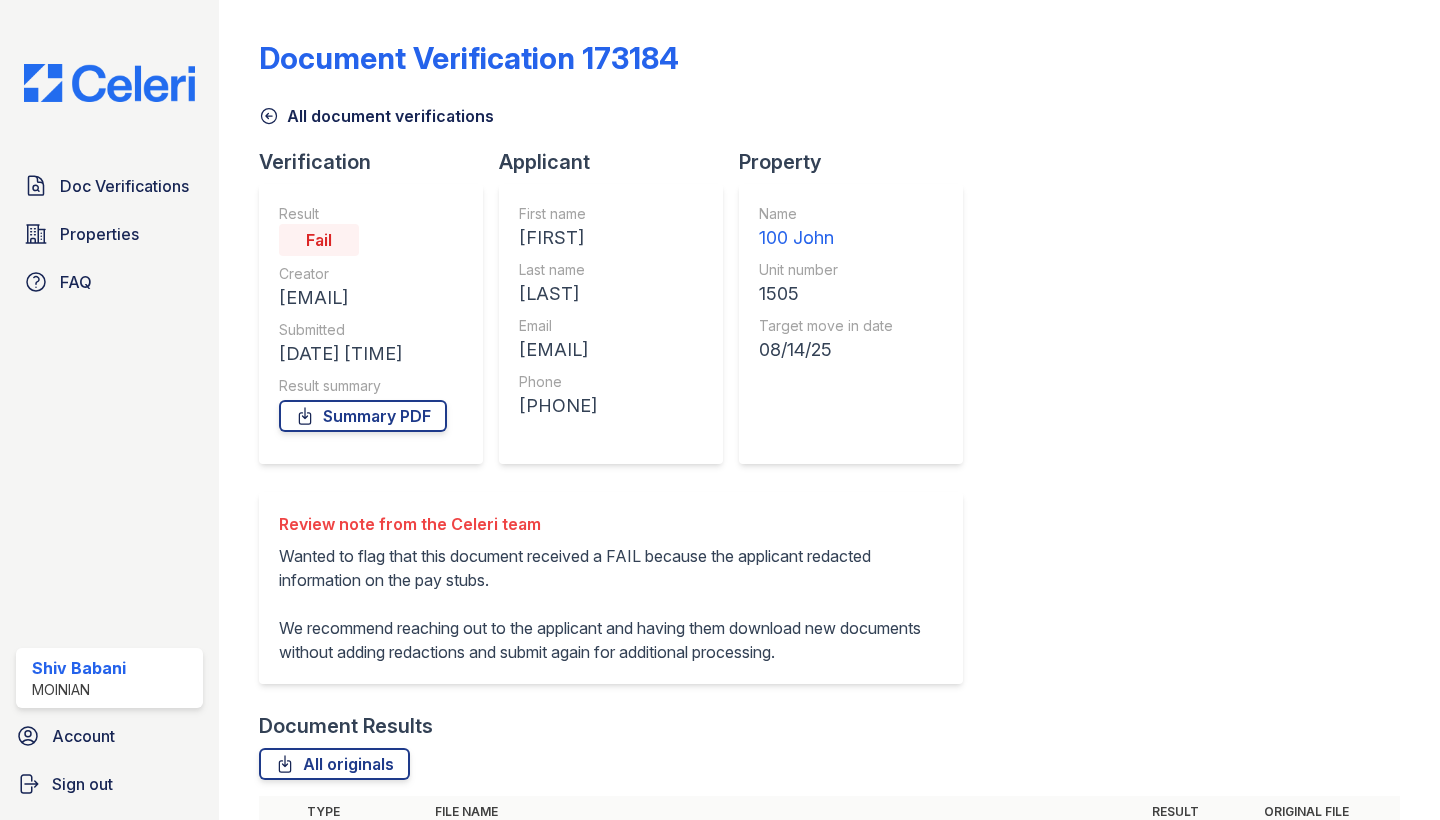 scroll, scrollTop: 0, scrollLeft: 0, axis: both 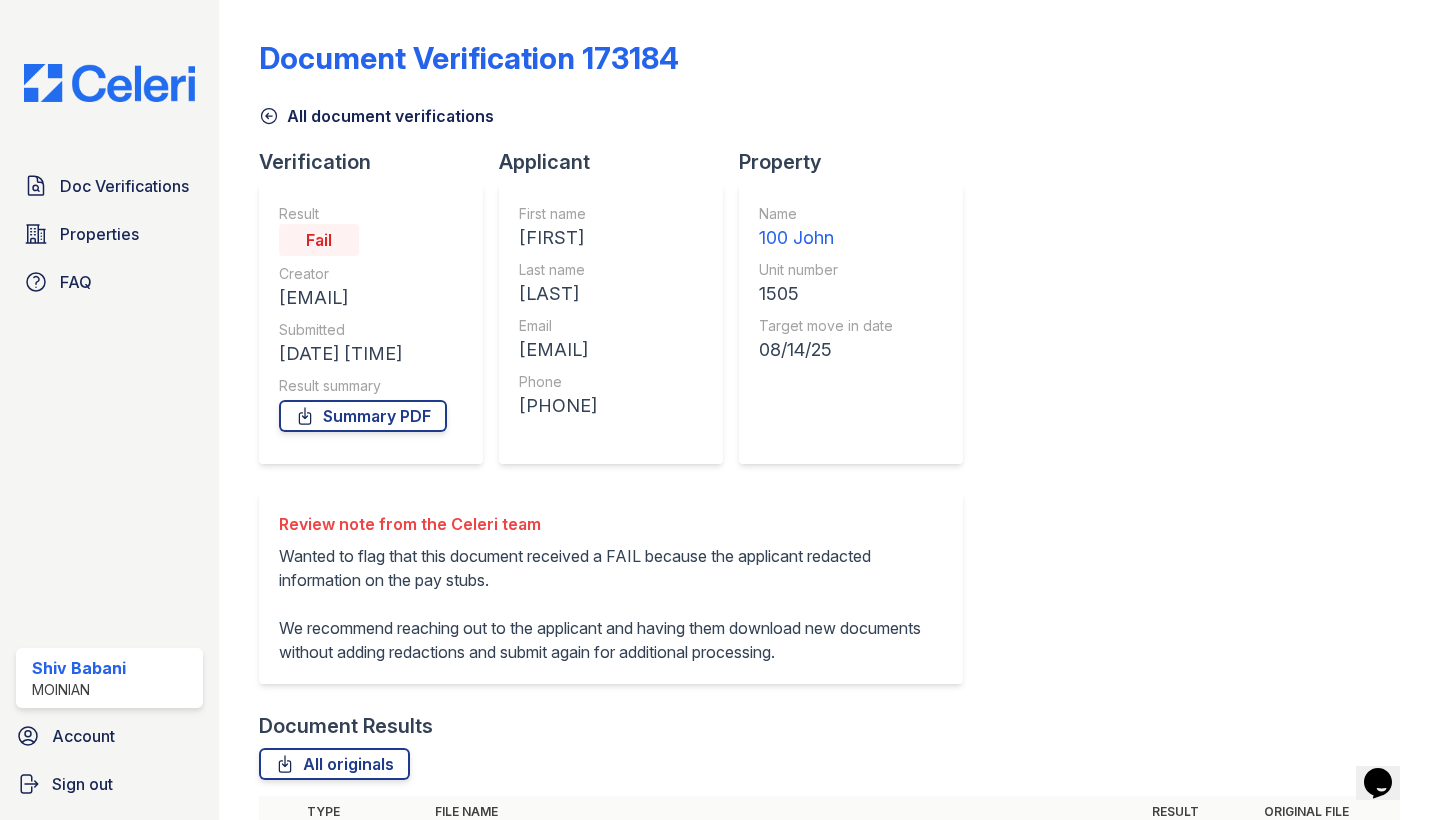 click on "[PHONE]" at bounding box center [558, 406] 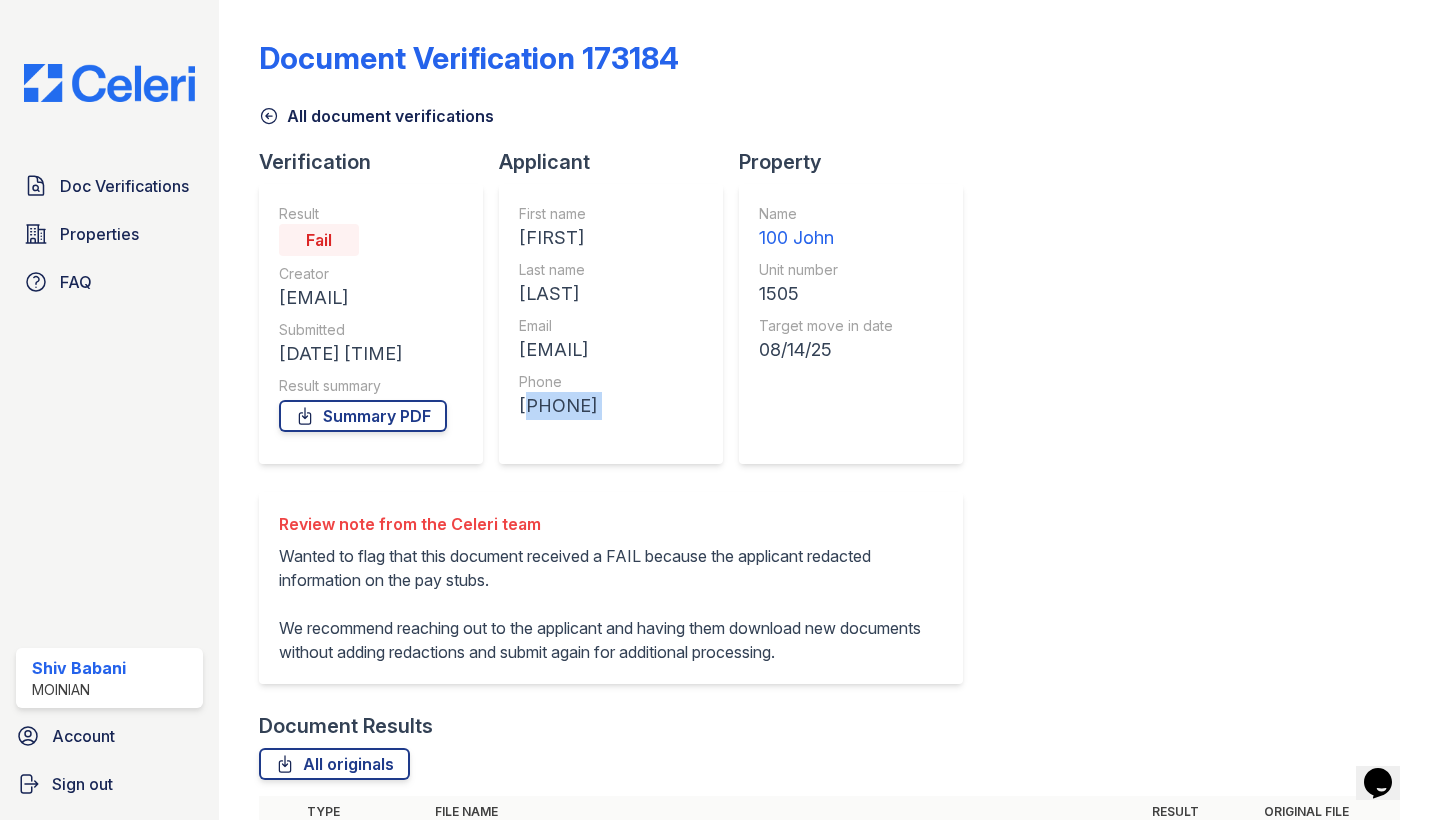click on "[PHONE]" at bounding box center [558, 406] 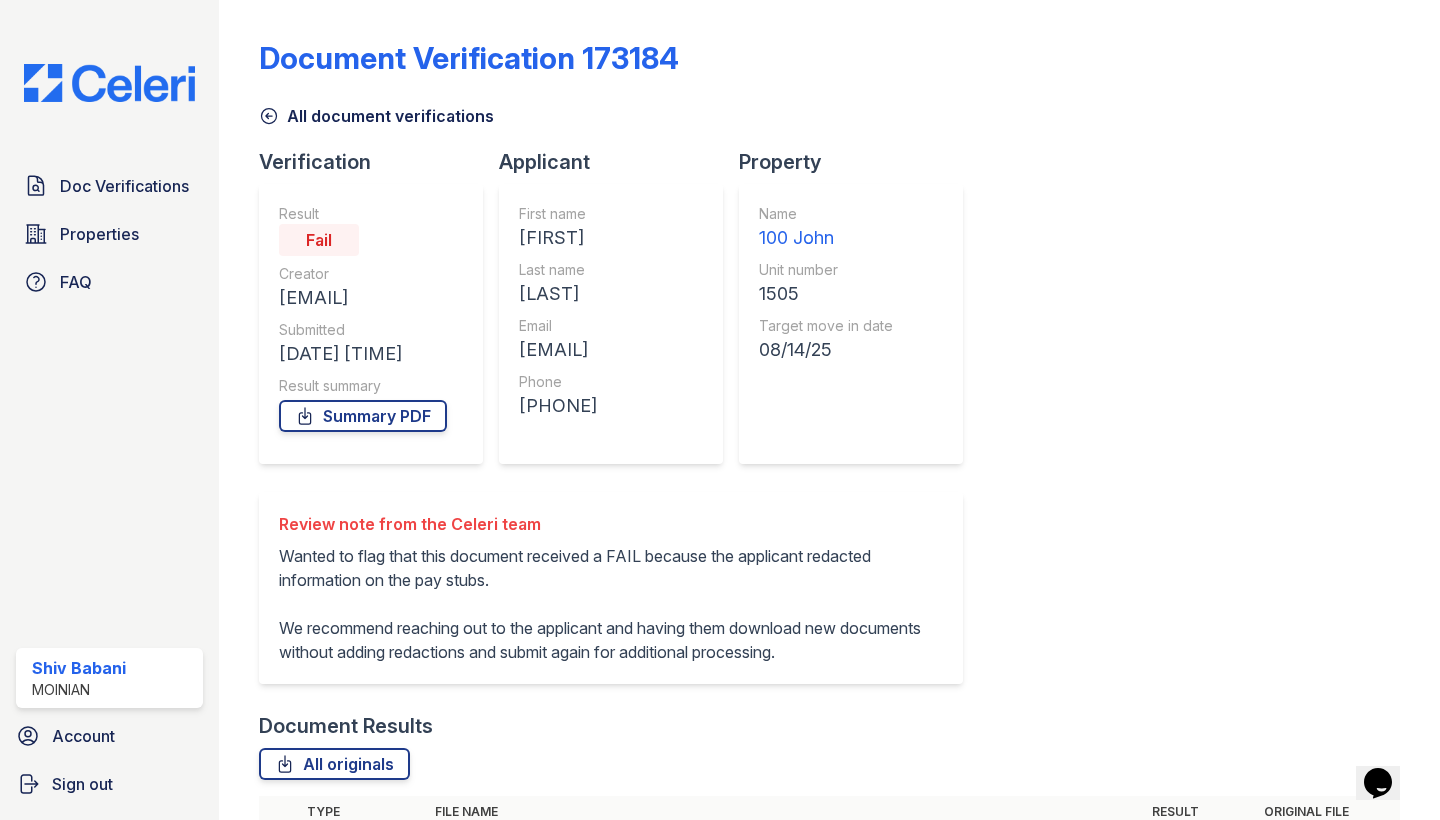 click on "Review note from the Celeri team
Wanted to flag that this document received a FAIL because the applicant redacted information on the pay stubs.
We recommend reaching out to the applicant and having them download new documents without adding redactions and submit again for additional processing." at bounding box center (611, 588) 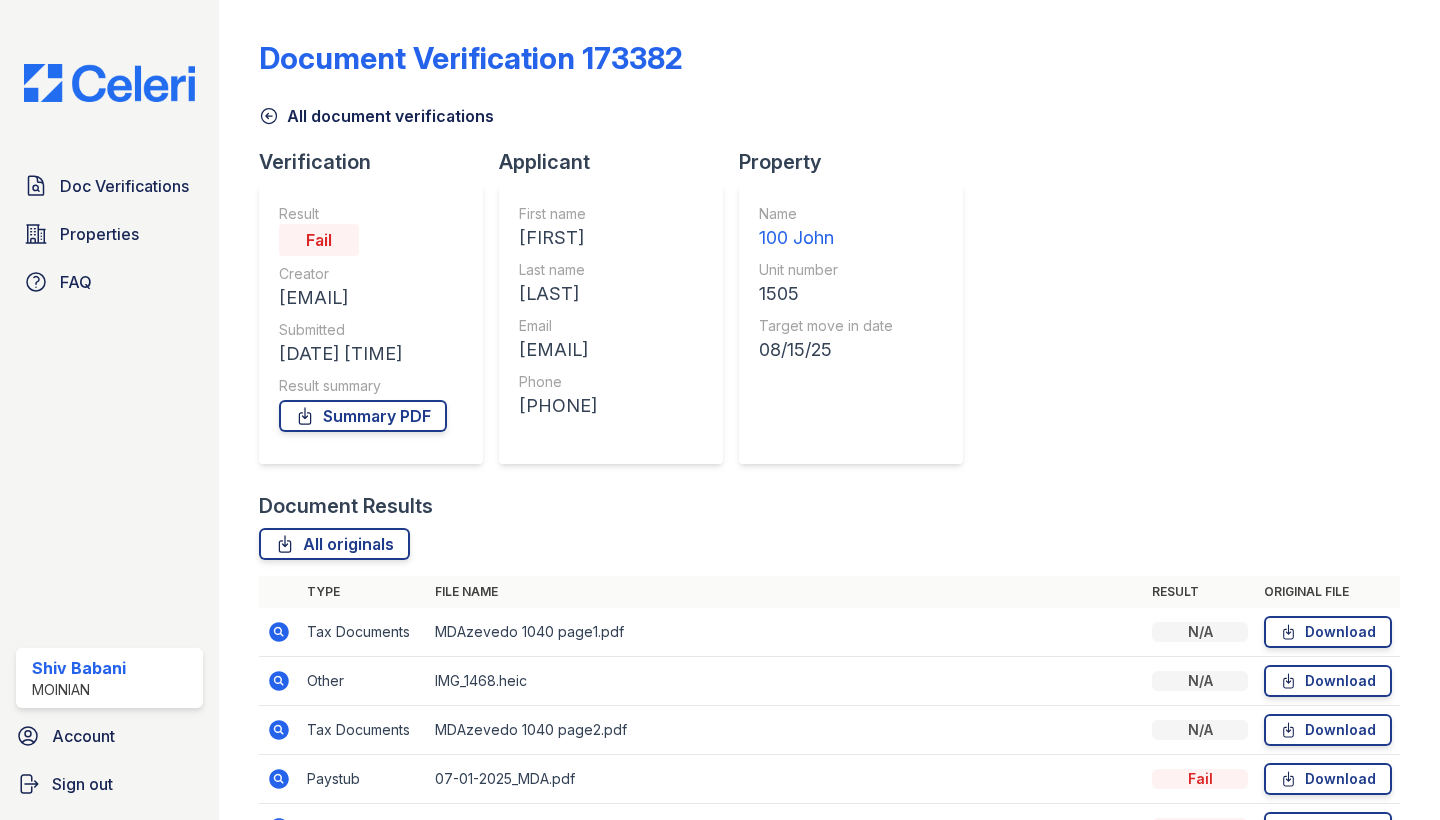 scroll, scrollTop: 0, scrollLeft: 0, axis: both 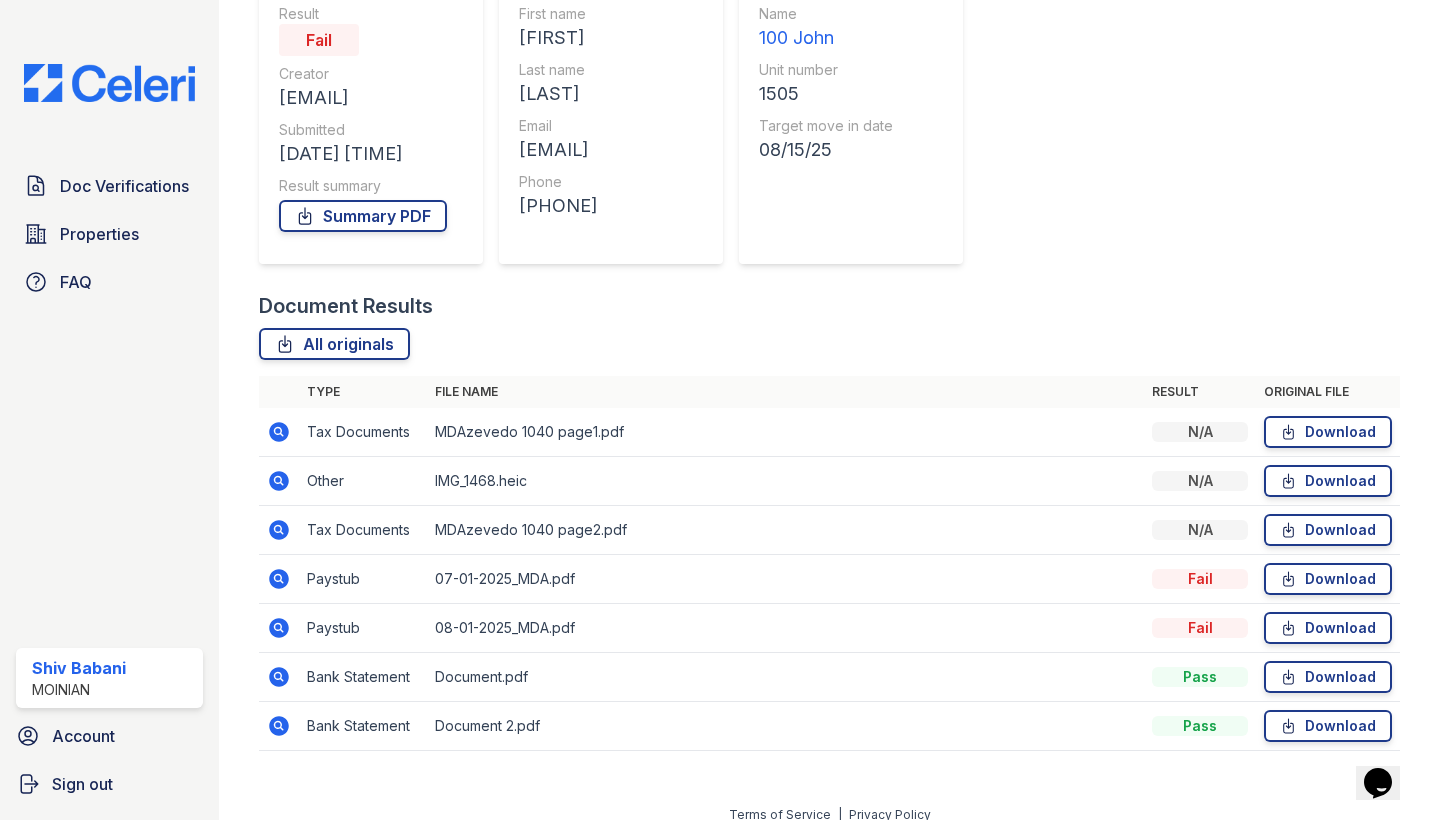 click 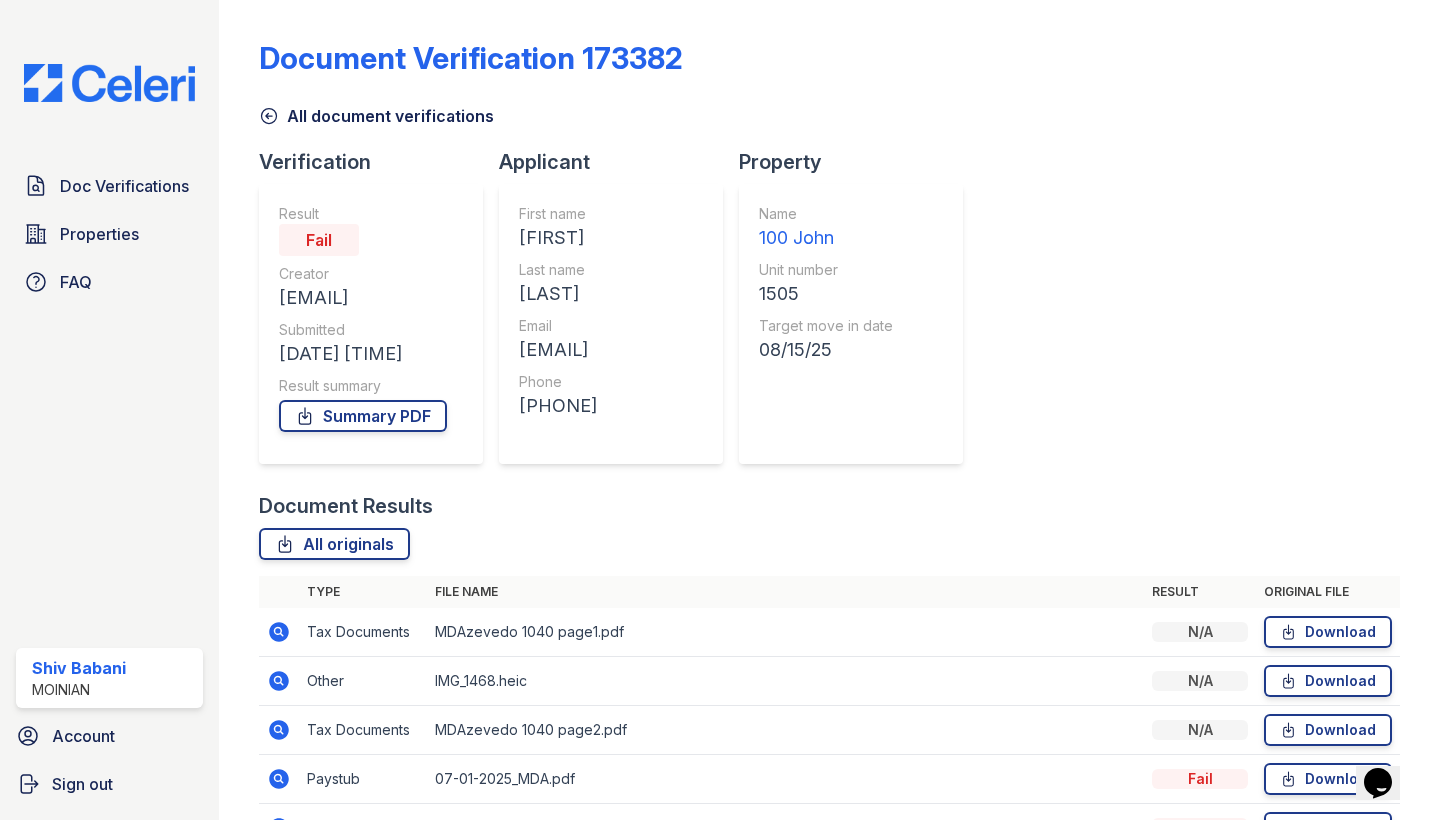 scroll, scrollTop: 0, scrollLeft: 0, axis: both 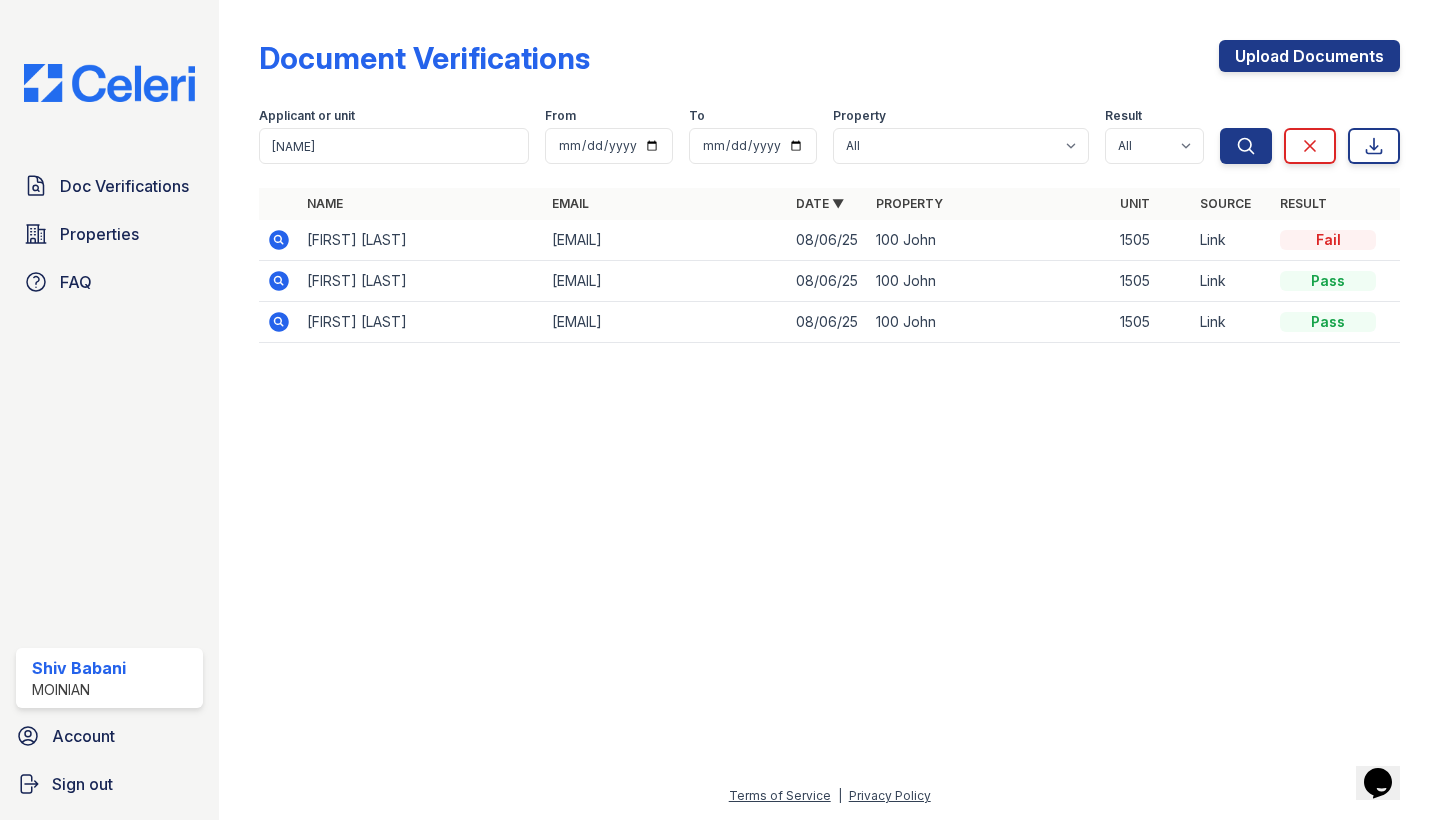 click at bounding box center (829, 176) 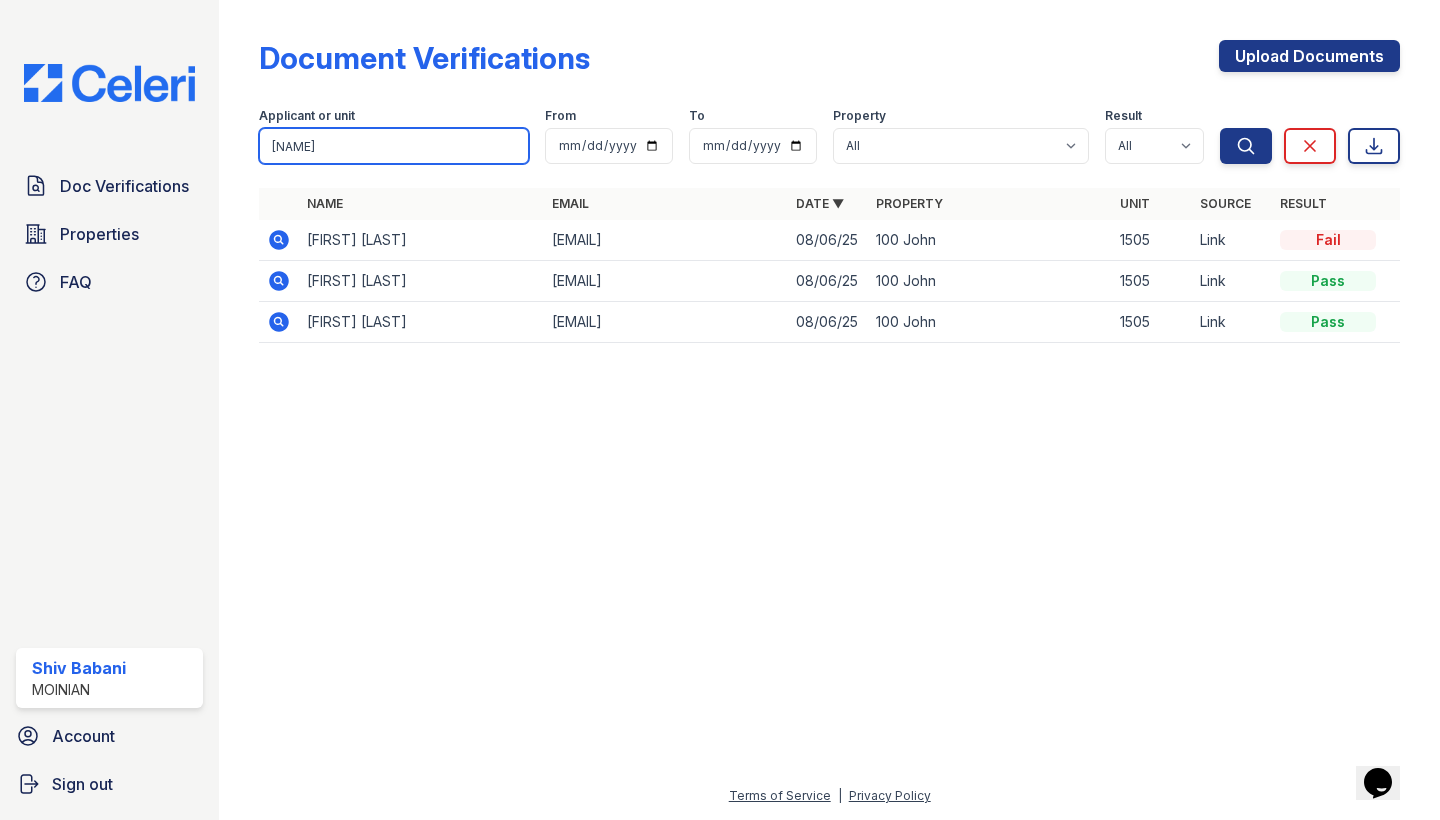 click on "xander" at bounding box center (394, 146) 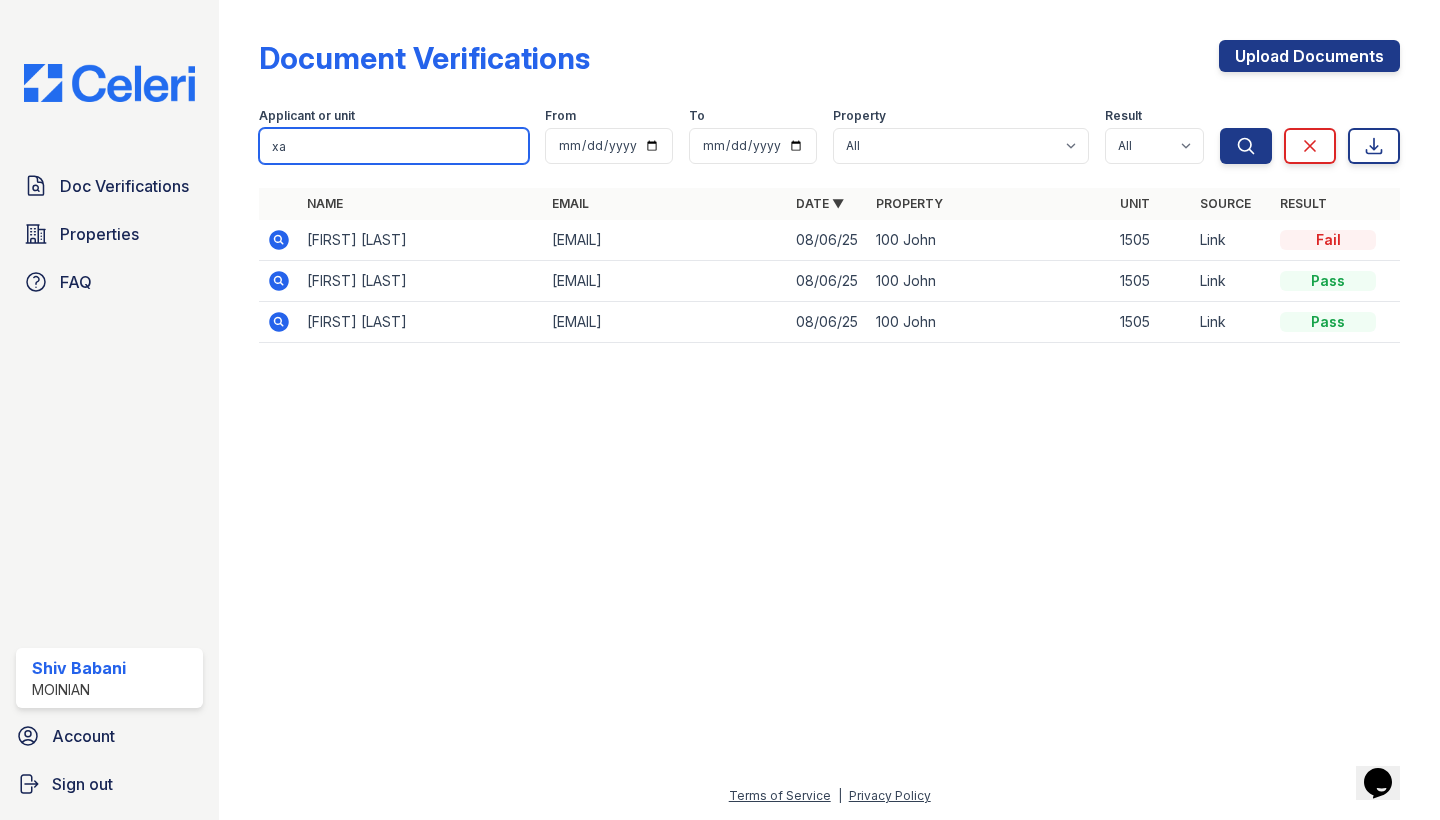 type on "x" 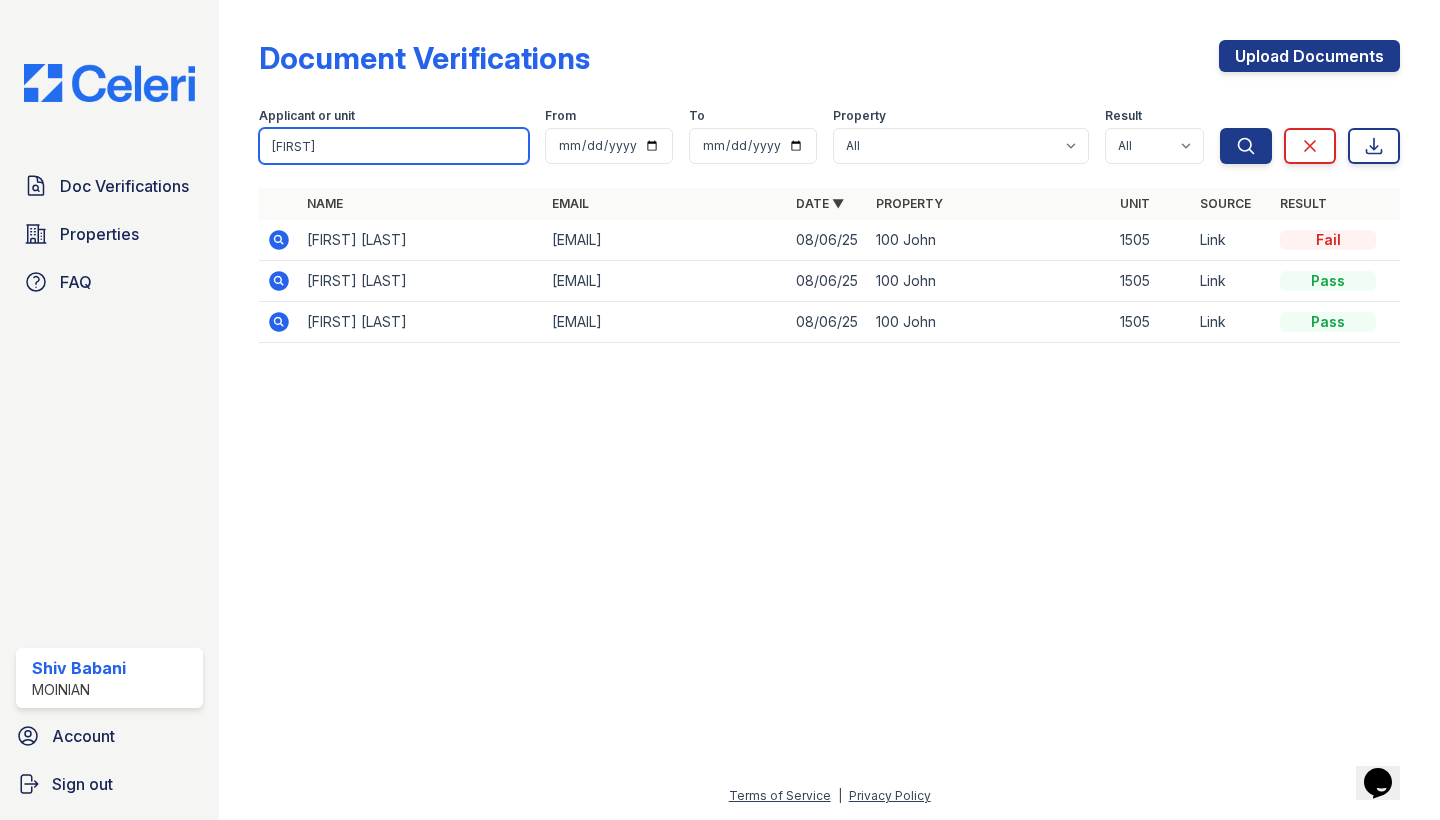 type on "Paolo" 